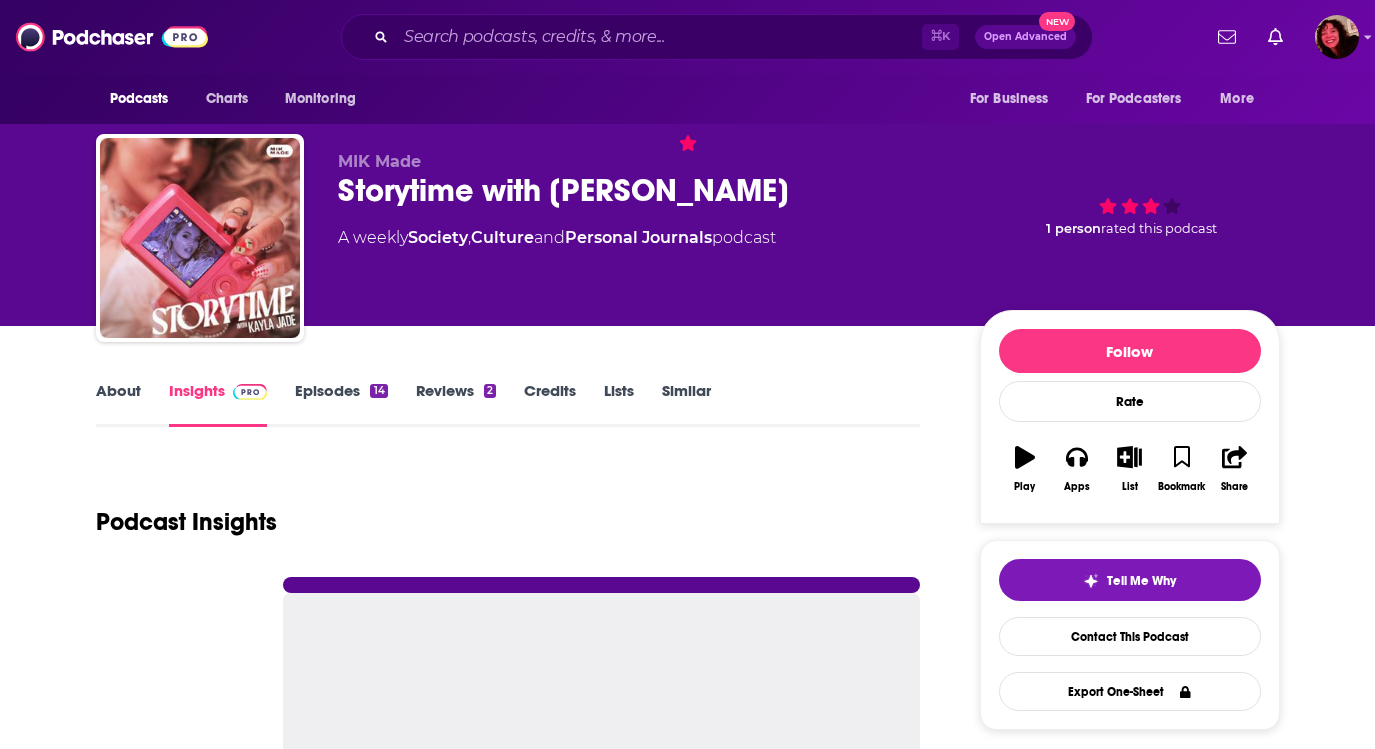 scroll, scrollTop: 0, scrollLeft: 0, axis: both 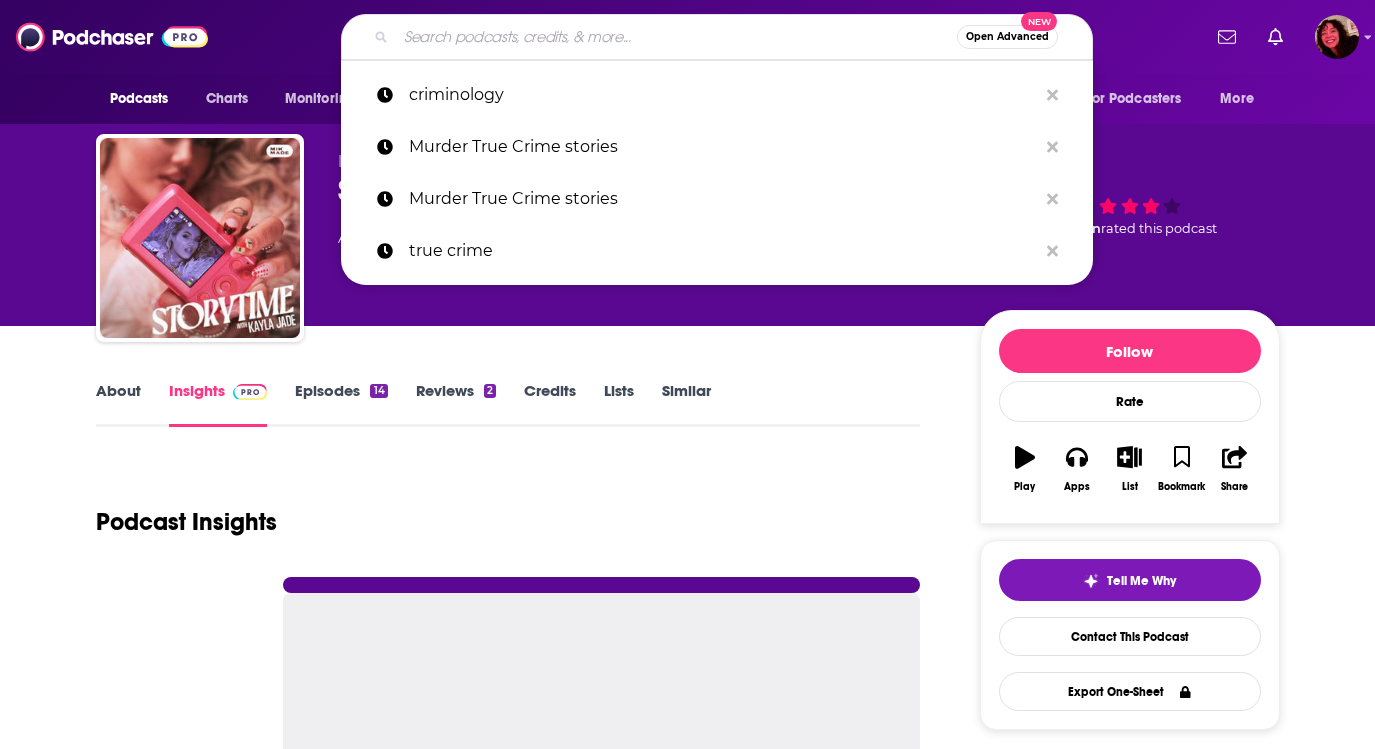 click at bounding box center [676, 37] 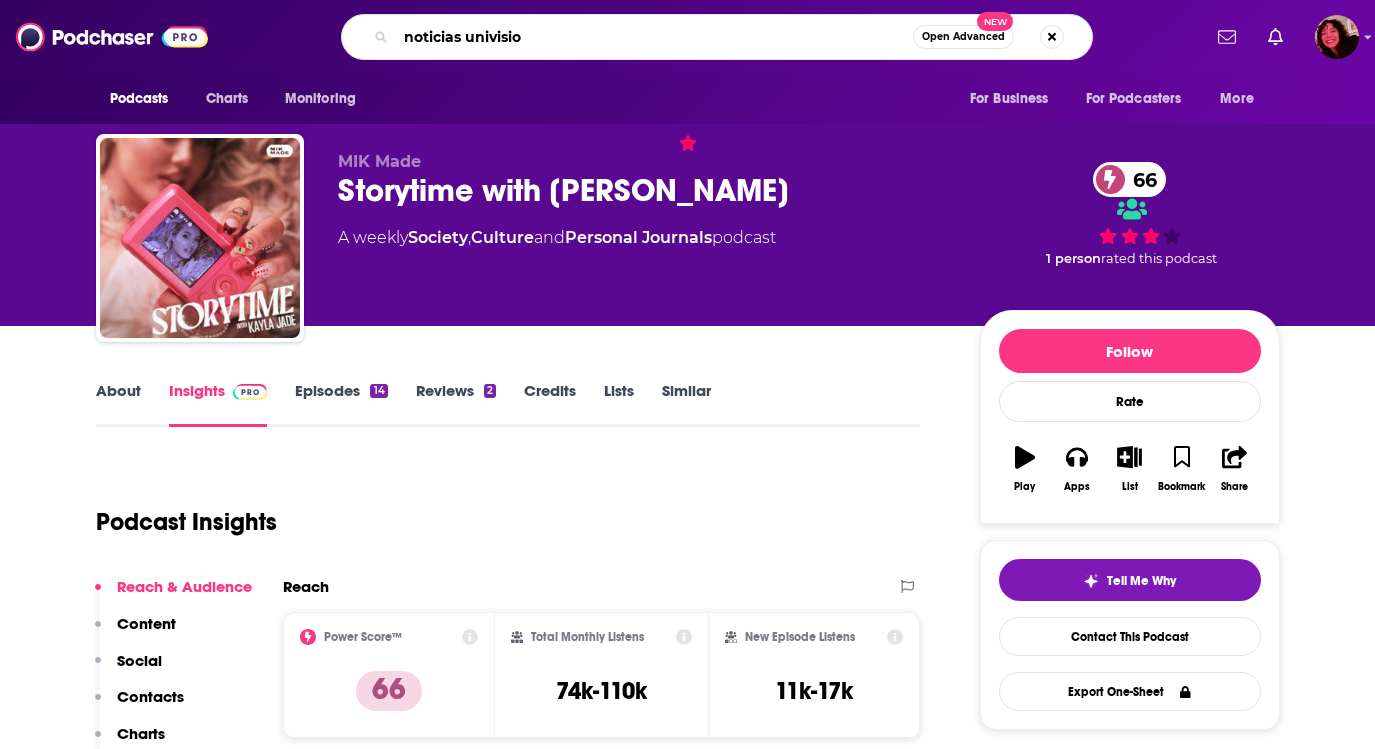 type on "noticias univision" 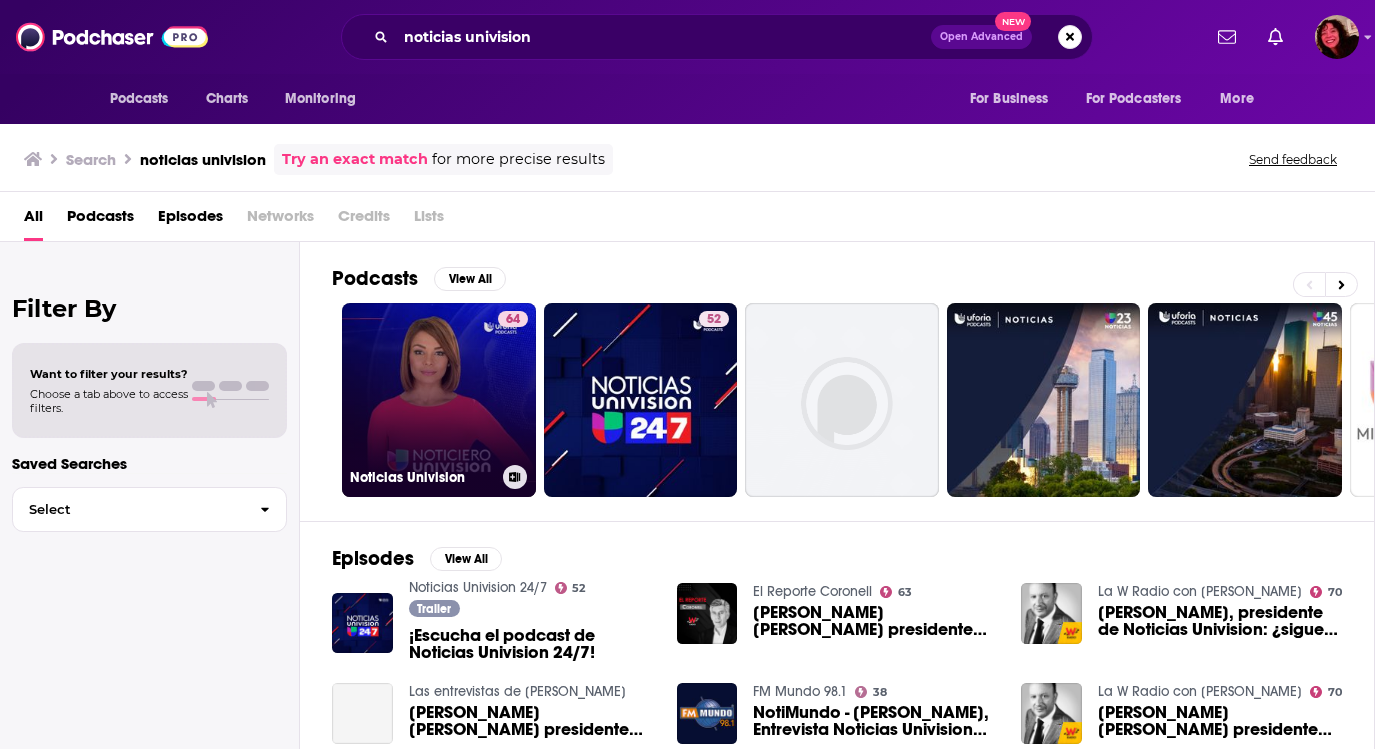click on "64 Noticias Univision" at bounding box center (439, 400) 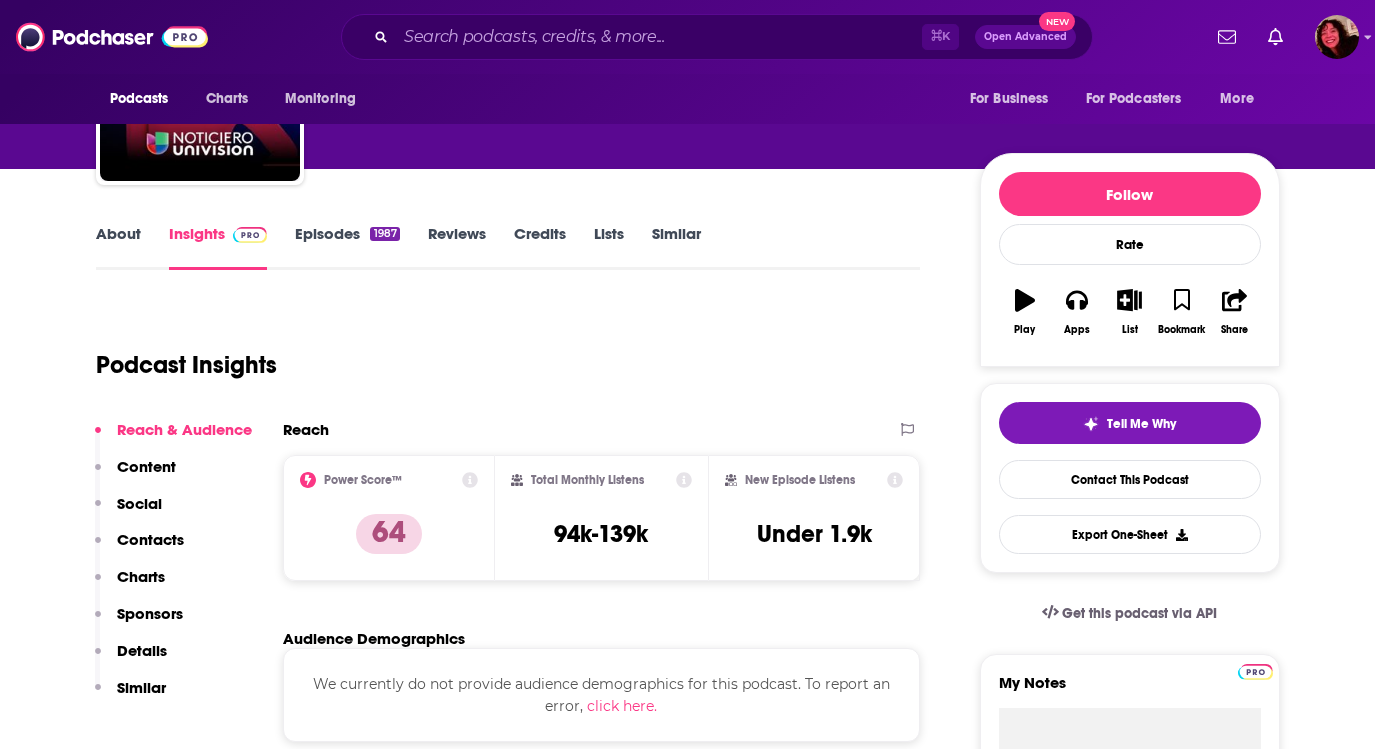 scroll, scrollTop: 265, scrollLeft: 0, axis: vertical 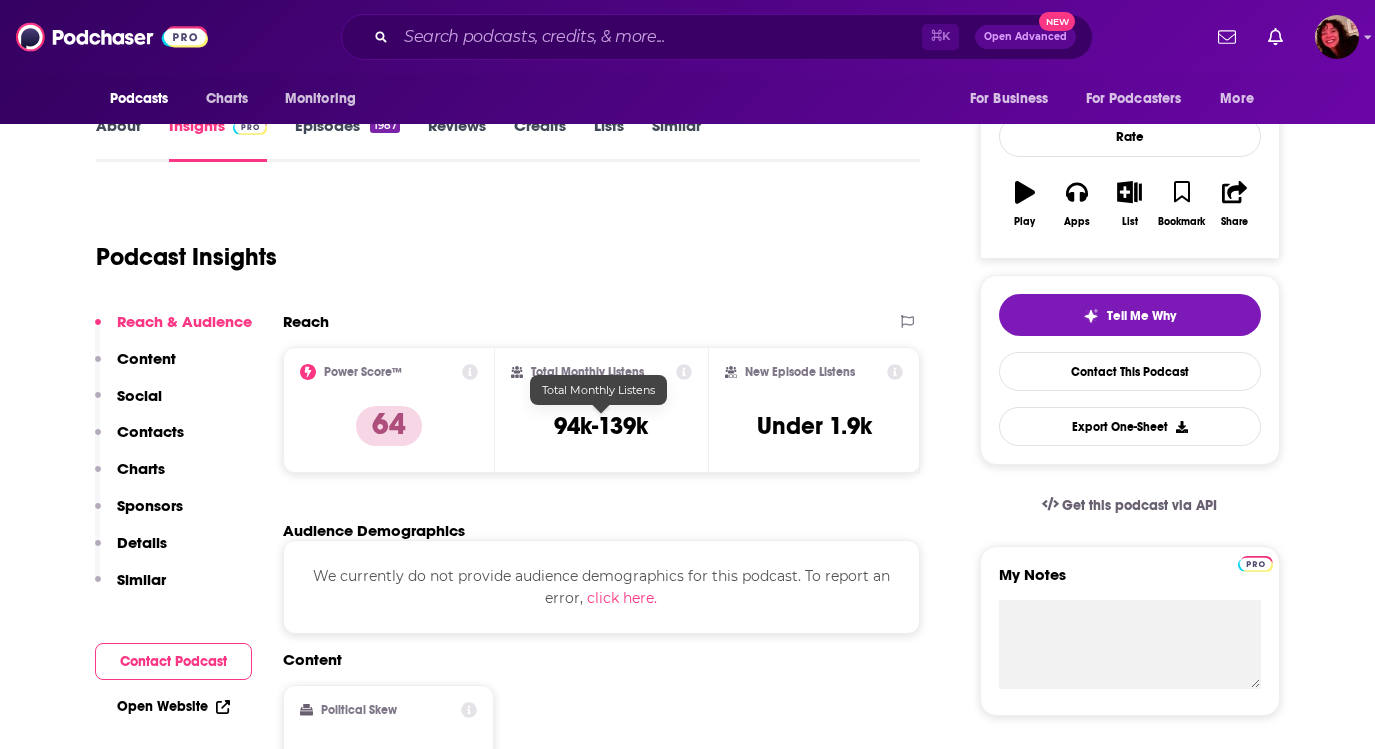 click on "94k-139k" at bounding box center (601, 426) 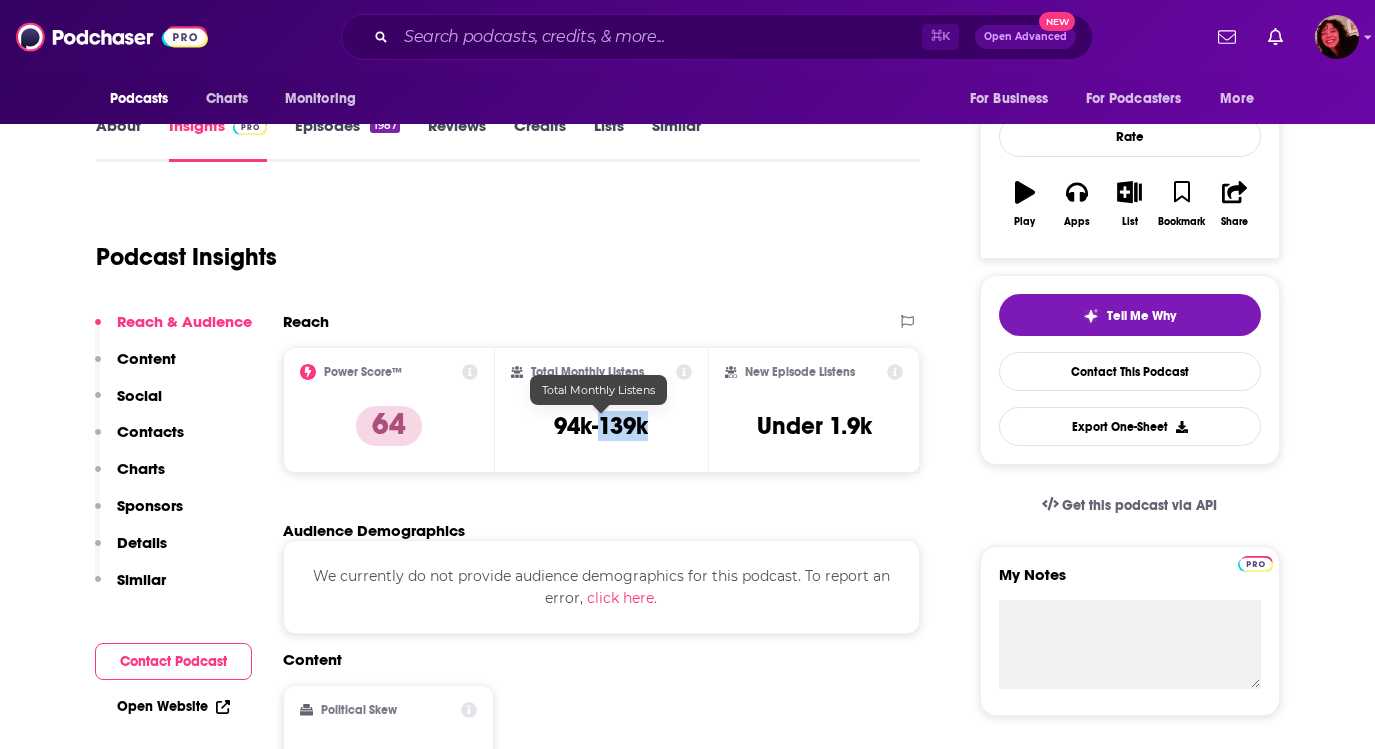 click on "94k-139k" at bounding box center (601, 426) 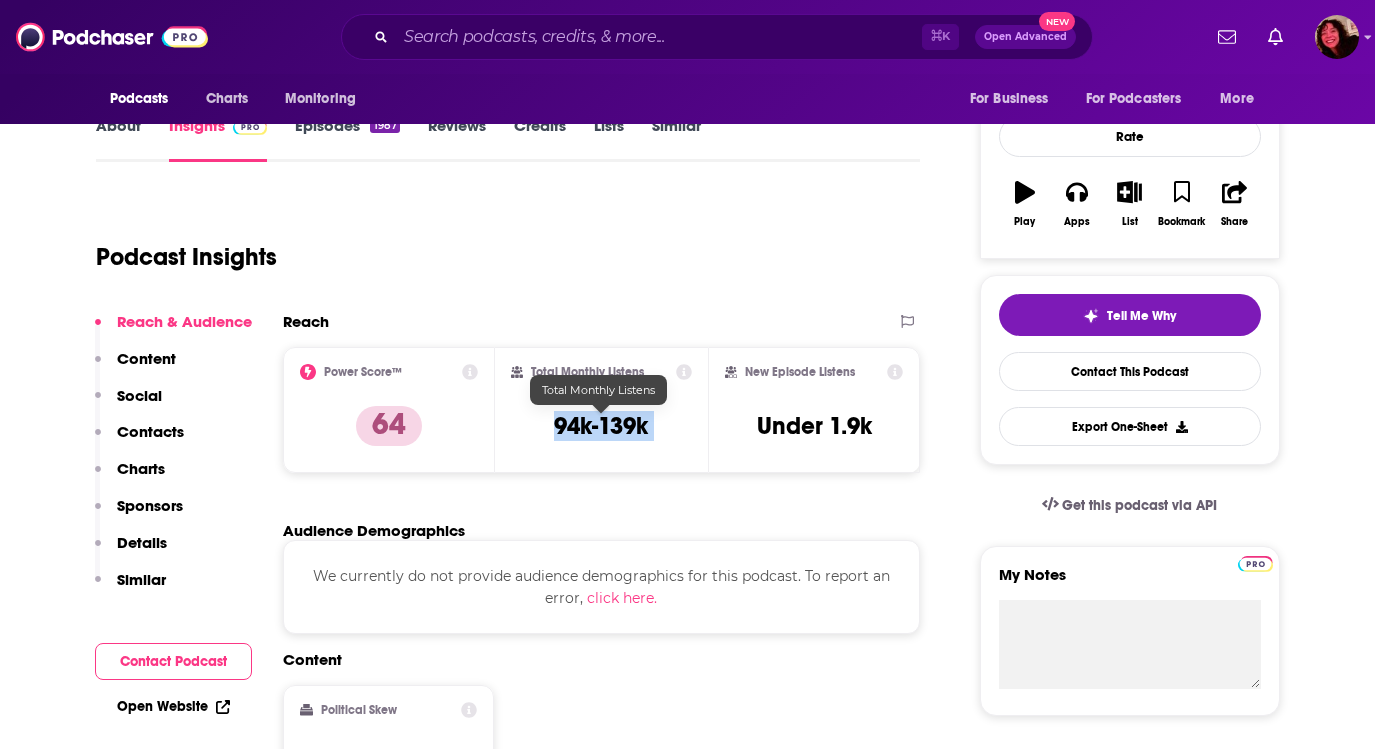 click on "94k-139k" at bounding box center (601, 426) 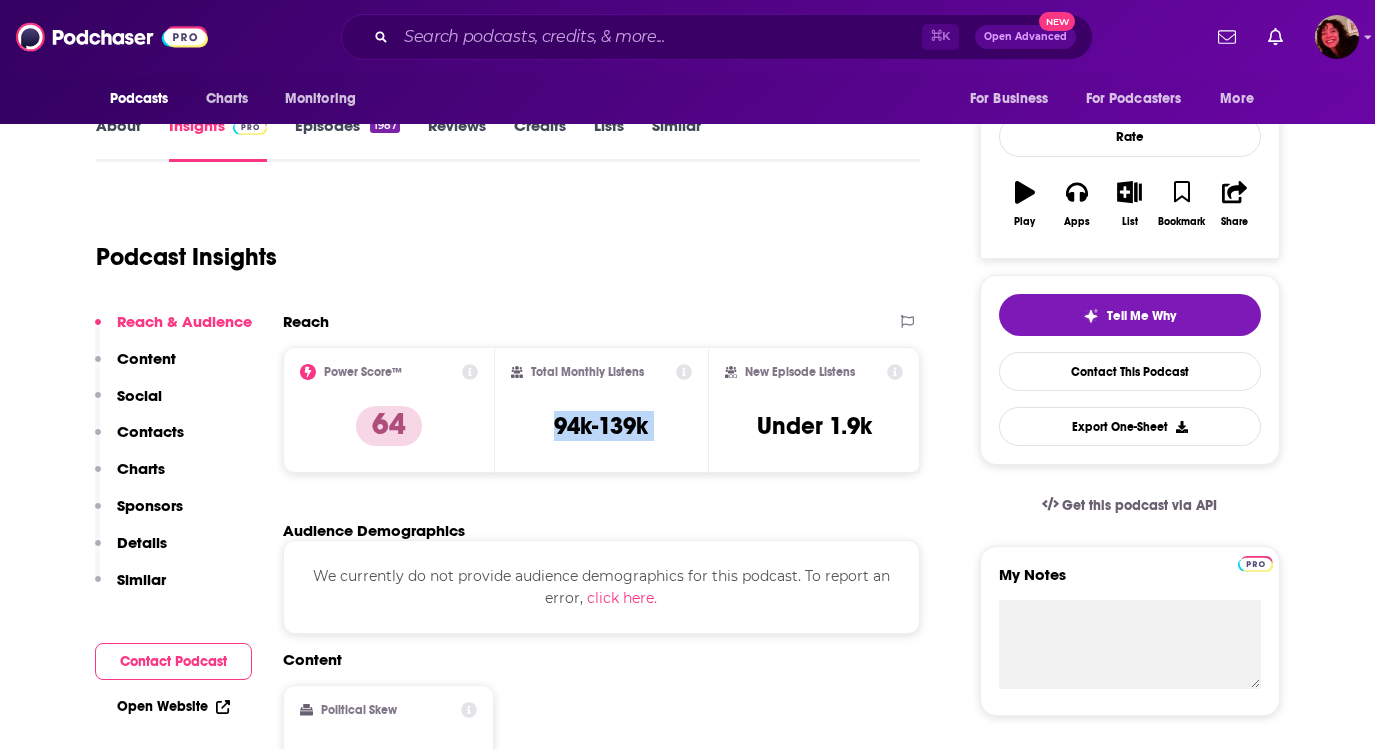copy on "94k-139k" 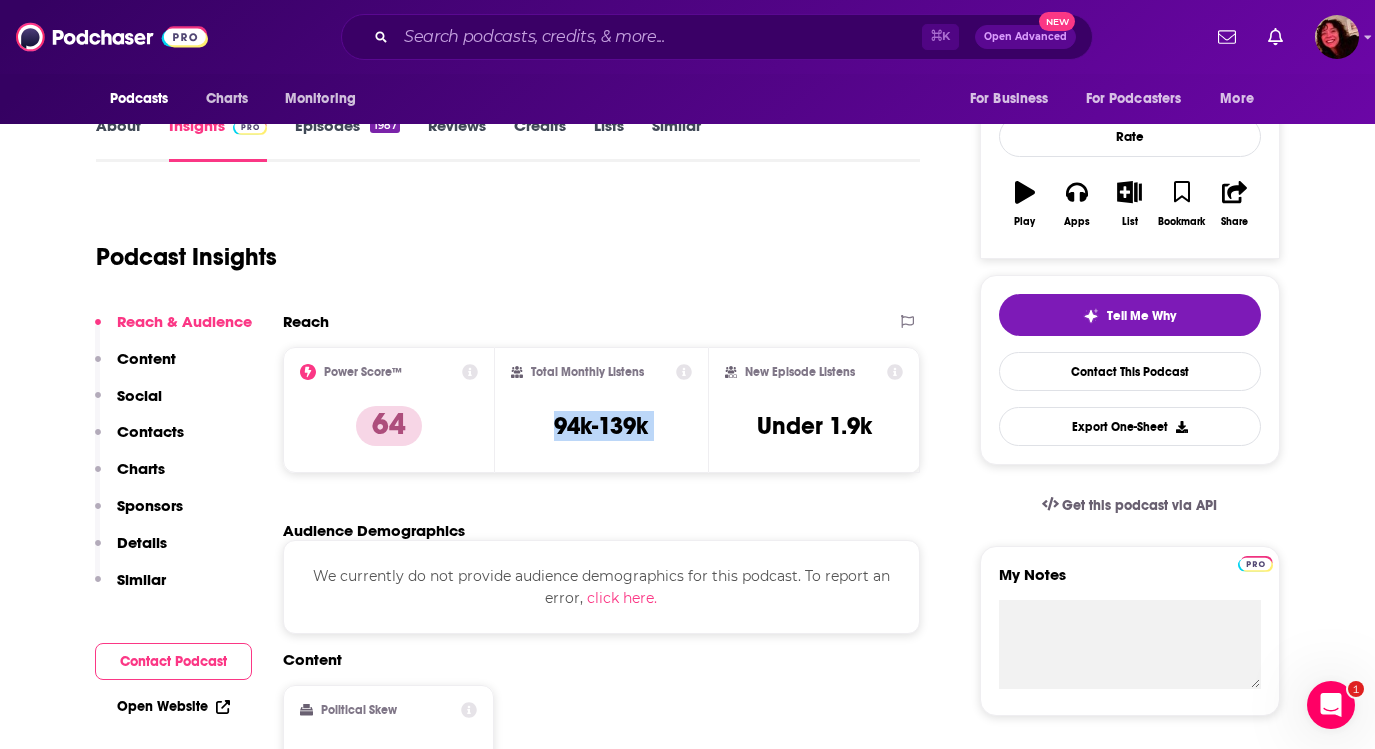 scroll, scrollTop: 0, scrollLeft: 0, axis: both 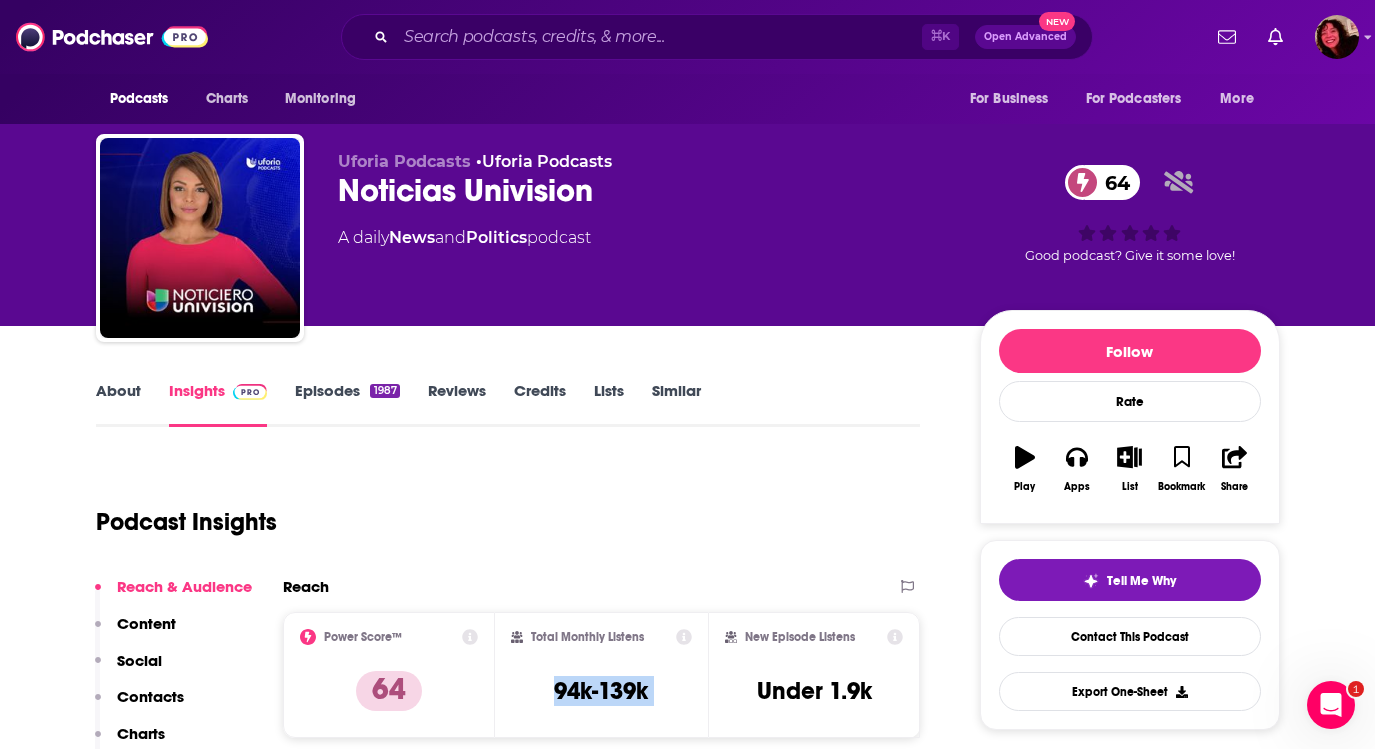 click on "About" at bounding box center (118, 404) 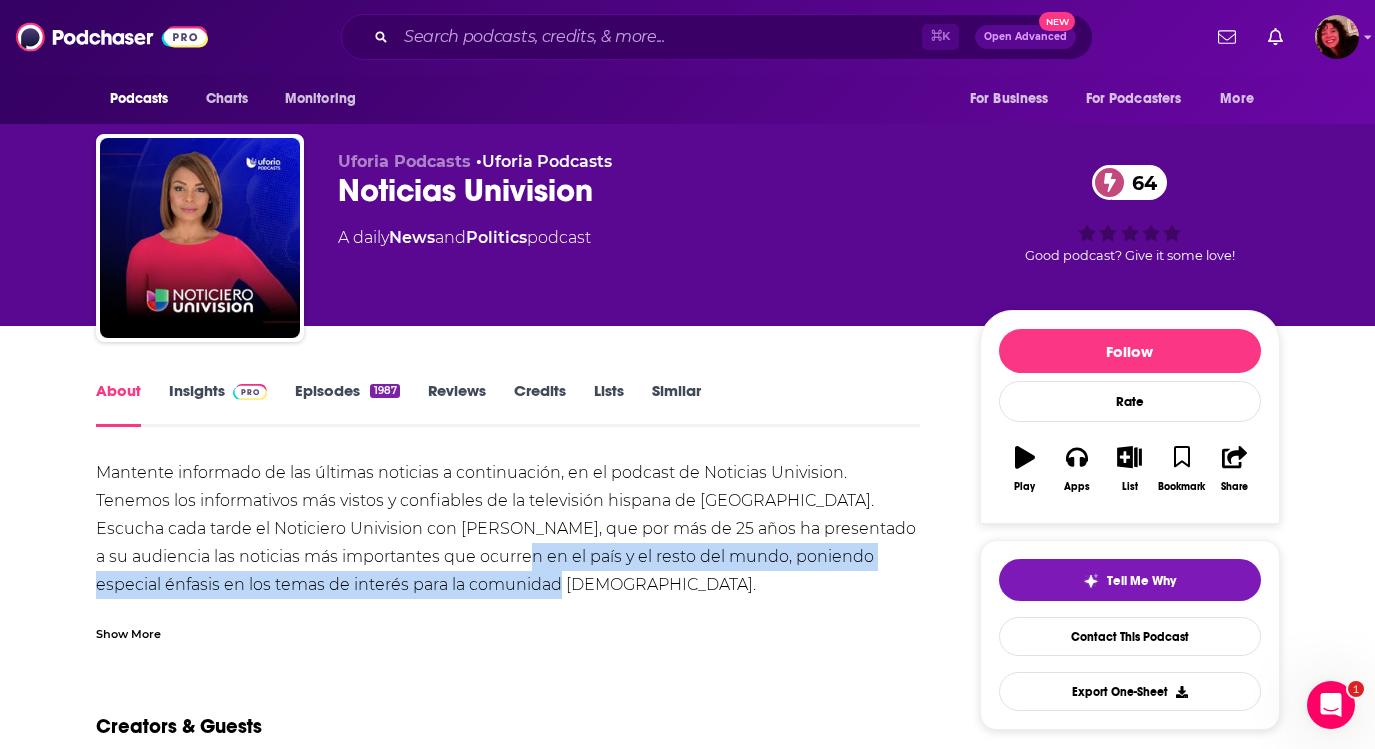 click on "Mantente informado de las últimas noticias a continuación, en el podcast de Noticias Univision.  Tenemos los informativos más vistos y confiables de la televisión hispana de [GEOGRAPHIC_DATA].  Escucha cada tarde el Noticiero Univision con [PERSON_NAME], que por más de 25 años ha presentado a su audiencia las noticias más importantes que ocurren en el país y el resto del mundo, poniendo especial énfasis en los temas de interés para la comunidad [DEMOGRAPHIC_DATA].  Oye después a media noche el noticiero nocturno de alta audiencia “Noticiero Univision Edición Nocturna” con [PERSON_NAME]. Cada fin de semana ponte al día con La Edición Digital del Noticiero Univision, que transmite los hechos mundiales relevantes para la comunidad [DEMOGRAPHIC_DATA] desde la sala de redacción, presentado por [PERSON_NAME] y [PERSON_NAME]." at bounding box center [508, 599] 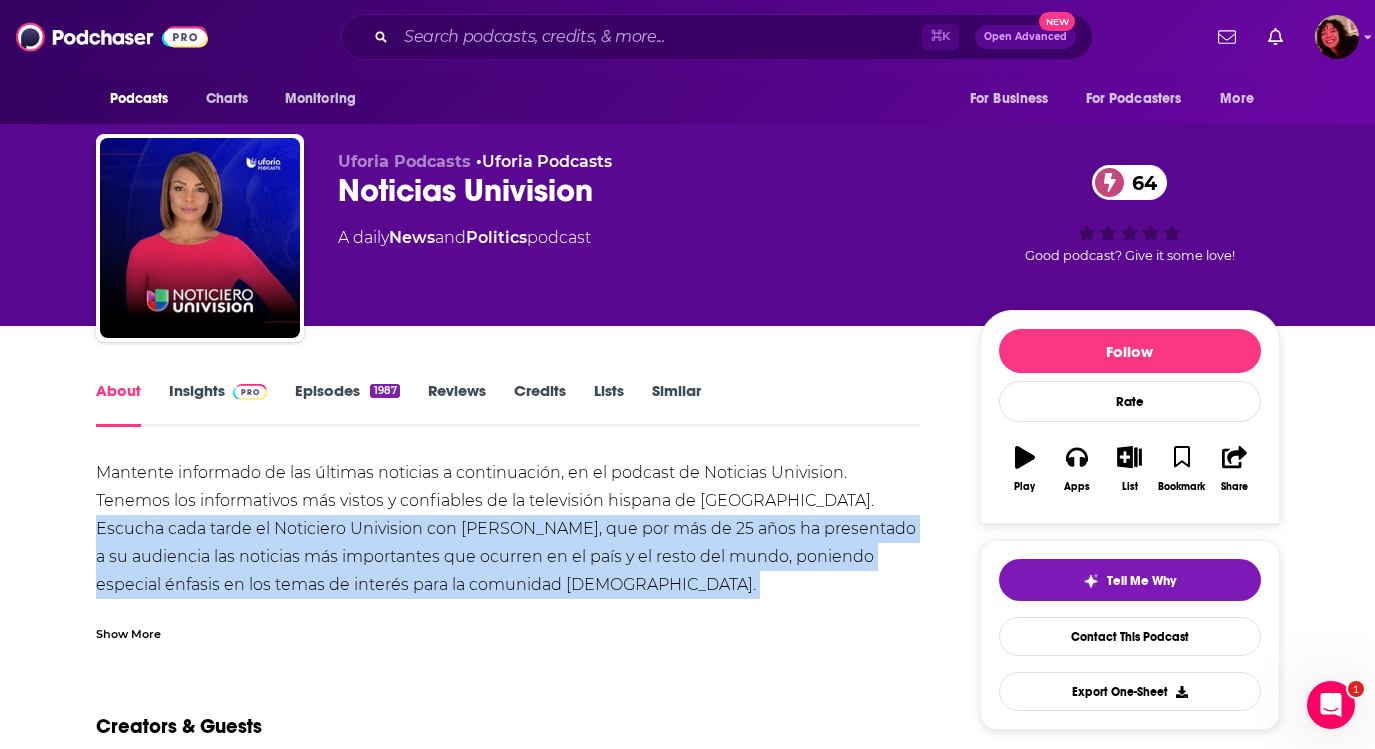 click on "Mantente informado de las últimas noticias a continuación, en el podcast de Noticias Univision.  Tenemos los informativos más vistos y confiables de la televisión hispana de [GEOGRAPHIC_DATA].  Escucha cada tarde el Noticiero Univision con [PERSON_NAME], que por más de 25 años ha presentado a su audiencia las noticias más importantes que ocurren en el país y el resto del mundo, poniendo especial énfasis en los temas de interés para la comunidad [DEMOGRAPHIC_DATA].  Oye después a media noche el noticiero nocturno de alta audiencia “Noticiero Univision Edición Nocturna” con [PERSON_NAME]. Cada fin de semana ponte al día con La Edición Digital del Noticiero Univision, que transmite los hechos mundiales relevantes para la comunidad [DEMOGRAPHIC_DATA] desde la sala de redacción, presentado por [PERSON_NAME] y [PERSON_NAME]." at bounding box center (508, 599) 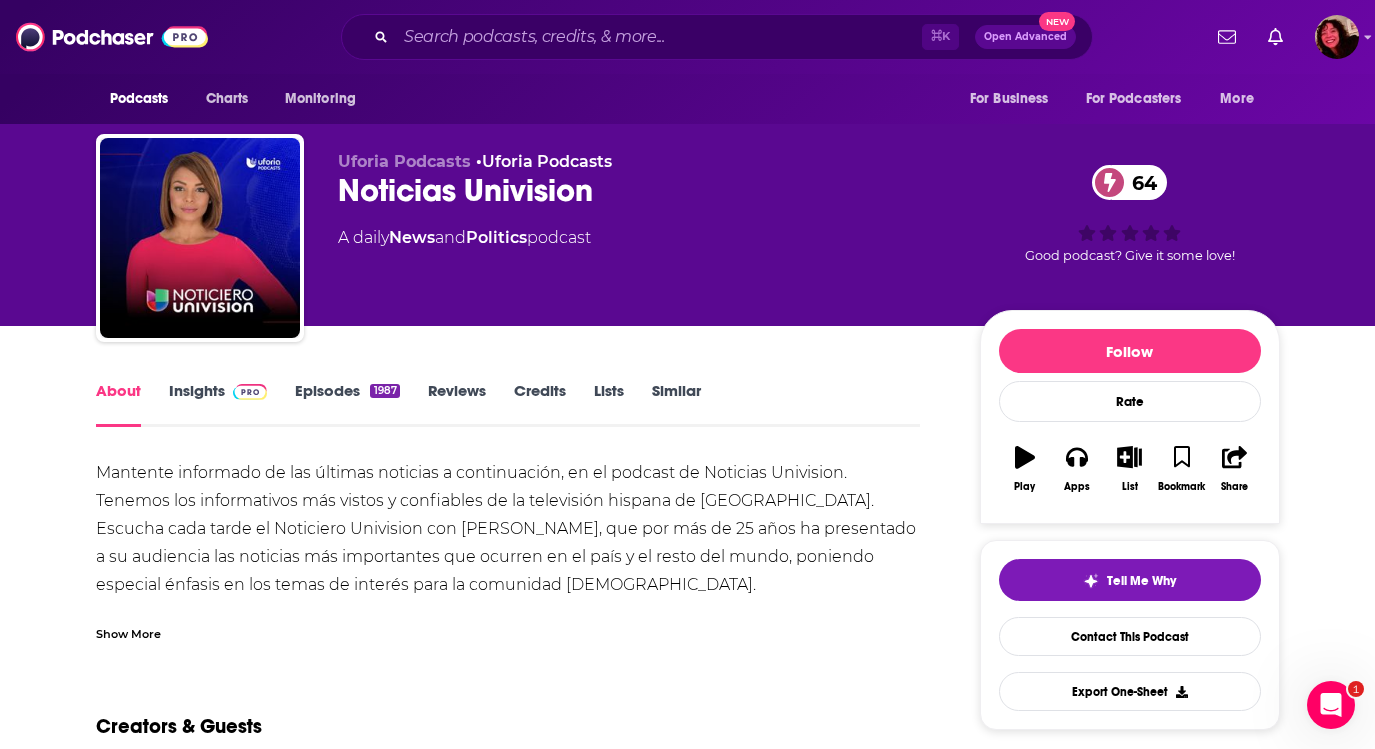 click on "Mantente informado de las últimas noticias a continuación, en el podcast de Noticias Univision.  Tenemos los informativos más vistos y confiables de la televisión hispana de [GEOGRAPHIC_DATA].  Escucha cada tarde el Noticiero Univision con [PERSON_NAME], que por más de 25 años ha presentado a su audiencia las noticias más importantes que ocurren en el país y el resto del mundo, poniendo especial énfasis en los temas de interés para la comunidad [DEMOGRAPHIC_DATA].  Oye después a media noche el noticiero nocturno de alta audiencia “Noticiero Univision Edición Nocturna” con [PERSON_NAME]. Cada fin de semana ponte al día con La Edición Digital del Noticiero Univision, que transmite los hechos mundiales relevantes para la comunidad [DEMOGRAPHIC_DATA] desde la sala de redacción, presentado por [PERSON_NAME] y [PERSON_NAME]." at bounding box center [508, 599] 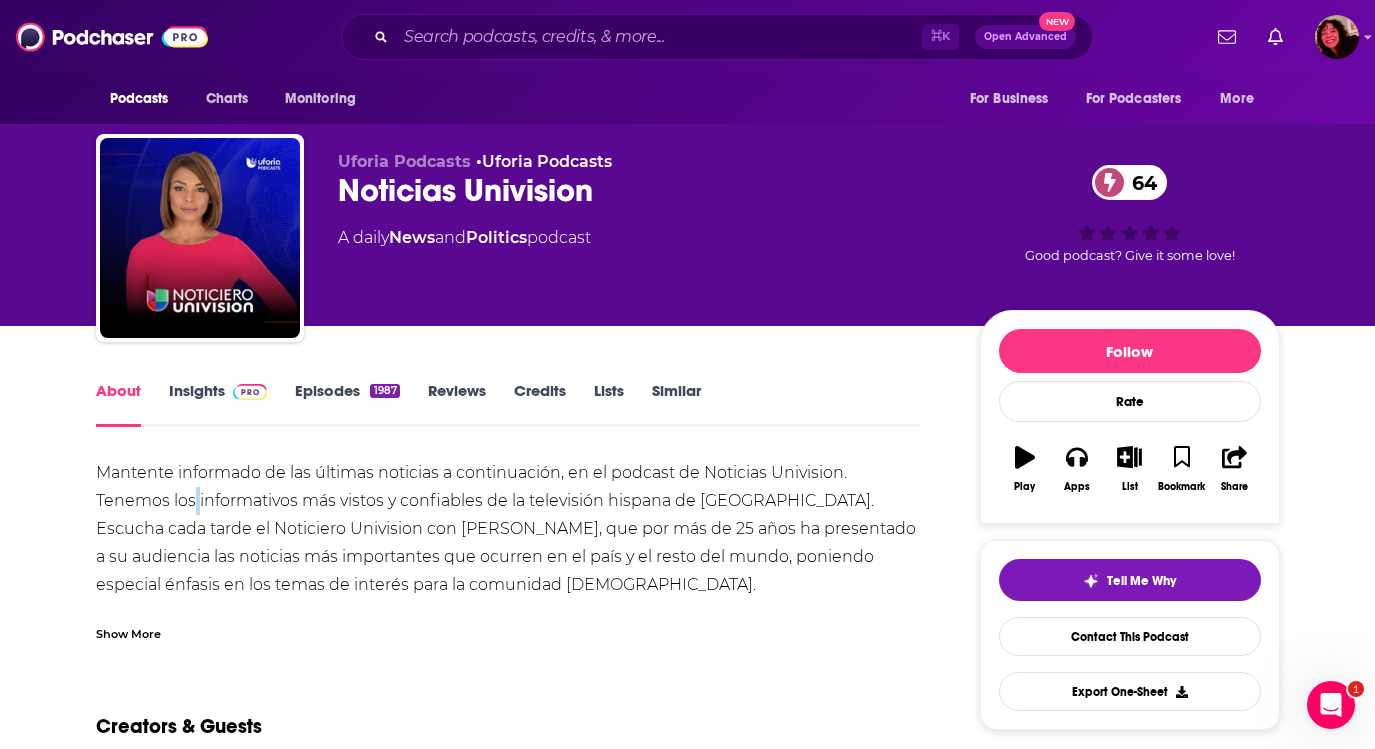 click on "Mantente informado de las últimas noticias a continuación, en el podcast de Noticias Univision.  Tenemos los informativos más vistos y confiables de la televisión hispana de [GEOGRAPHIC_DATA].  Escucha cada tarde el Noticiero Univision con [PERSON_NAME], que por más de 25 años ha presentado a su audiencia las noticias más importantes que ocurren en el país y el resto del mundo, poniendo especial énfasis en los temas de interés para la comunidad [DEMOGRAPHIC_DATA].  Oye después a media noche el noticiero nocturno de alta audiencia “Noticiero Univision Edición Nocturna” con [PERSON_NAME]. Cada fin de semana ponte al día con La Edición Digital del Noticiero Univision, que transmite los hechos mundiales relevantes para la comunidad [DEMOGRAPHIC_DATA] desde la sala de redacción, presentado por [PERSON_NAME] y [PERSON_NAME]." at bounding box center [508, 599] 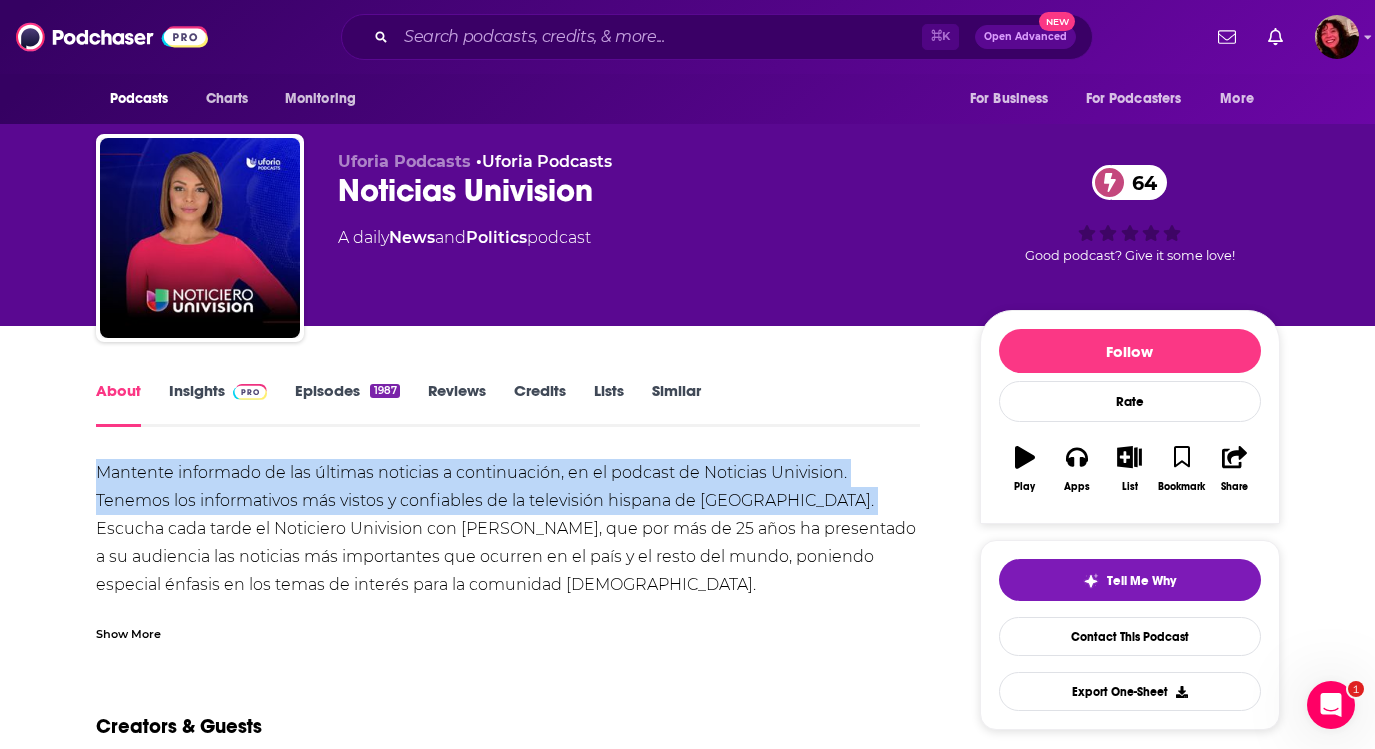 click on "Mantente informado de las últimas noticias a continuación, en el podcast de Noticias Univision.  Tenemos los informativos más vistos y confiables de la televisión hispana de [GEOGRAPHIC_DATA].  Escucha cada tarde el Noticiero Univision con [PERSON_NAME], que por más de 25 años ha presentado a su audiencia las noticias más importantes que ocurren en el país y el resto del mundo, poniendo especial énfasis en los temas de interés para la comunidad [DEMOGRAPHIC_DATA].  Oye después a media noche el noticiero nocturno de alta audiencia “Noticiero Univision Edición Nocturna” con [PERSON_NAME]. Cada fin de semana ponte al día con La Edición Digital del Noticiero Univision, que transmite los hechos mundiales relevantes para la comunidad [DEMOGRAPHIC_DATA] desde la sala de redacción, presentado por [PERSON_NAME] y [PERSON_NAME]." at bounding box center [508, 599] 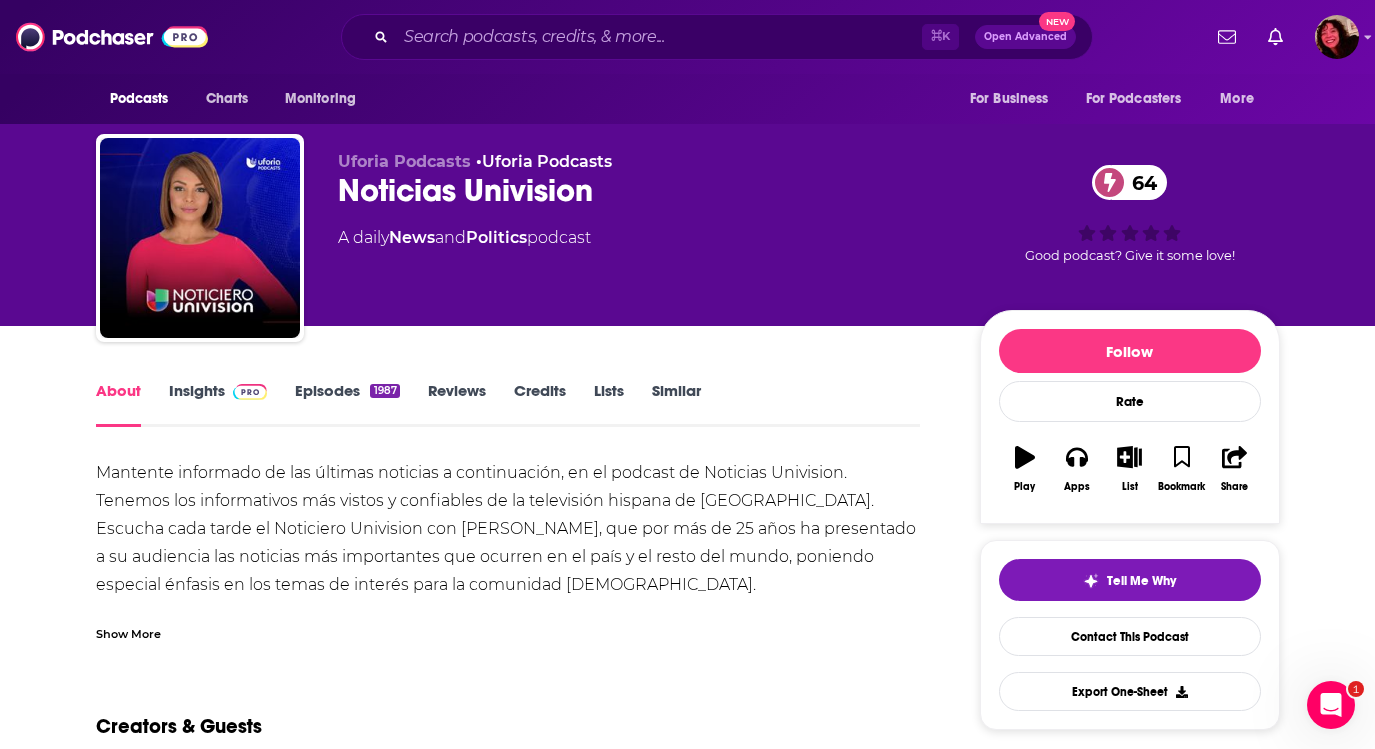 click on "Mantente informado de las últimas noticias a continuación, en el podcast de Noticias Univision.  Tenemos los informativos más vistos y confiables de la televisión hispana de [GEOGRAPHIC_DATA].  Escucha cada tarde el Noticiero Univision con [PERSON_NAME], que por más de 25 años ha presentado a su audiencia las noticias más importantes que ocurren en el país y el resto del mundo, poniendo especial énfasis en los temas de interés para la comunidad [DEMOGRAPHIC_DATA].  Oye después a media noche el noticiero nocturno de alta audiencia “Noticiero Univision Edición Nocturna” con [PERSON_NAME]. Cada fin de semana ponte al día con La Edición Digital del Noticiero Univision, que transmite los hechos mundiales relevantes para la comunidad [DEMOGRAPHIC_DATA] desde la sala de redacción, presentado por [PERSON_NAME] y [PERSON_NAME]." at bounding box center [508, 599] 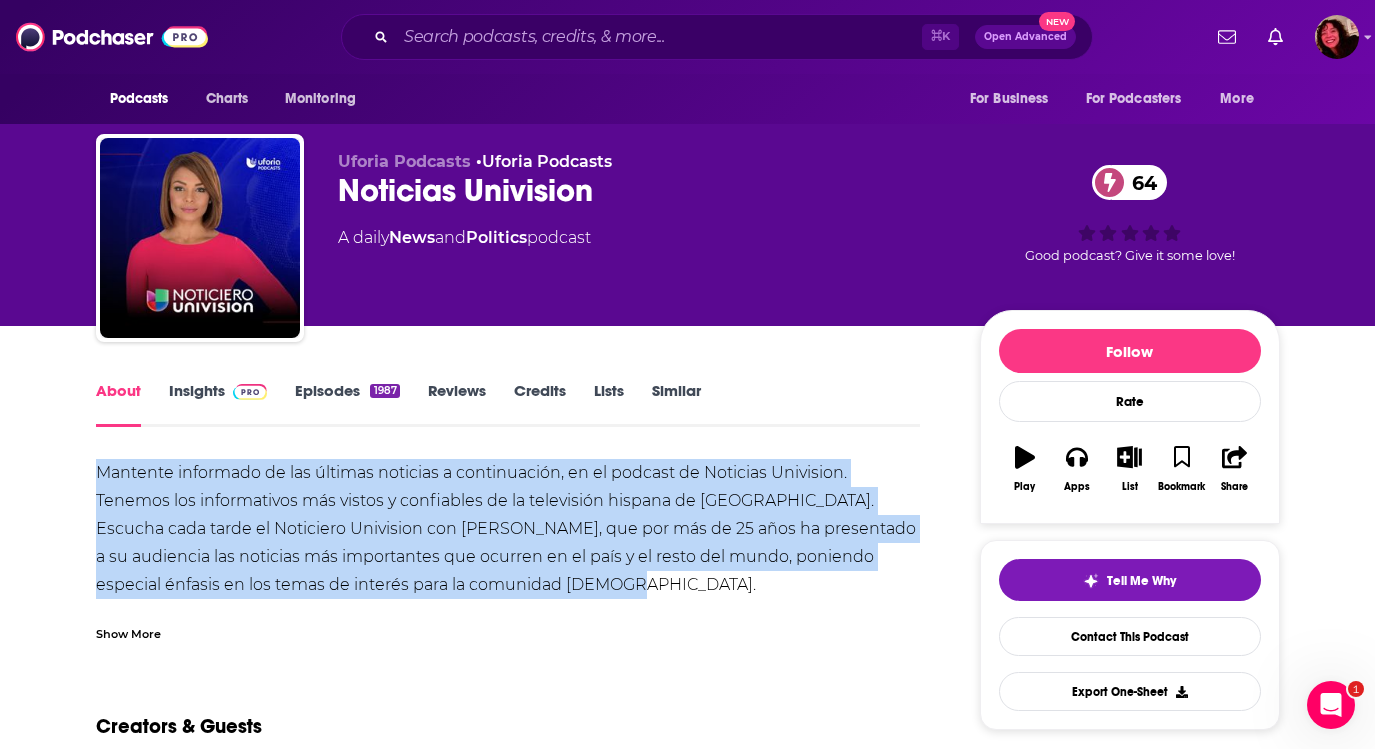 drag, startPoint x: 558, startPoint y: 583, endPoint x: 101, endPoint y: 472, distance: 470.28714 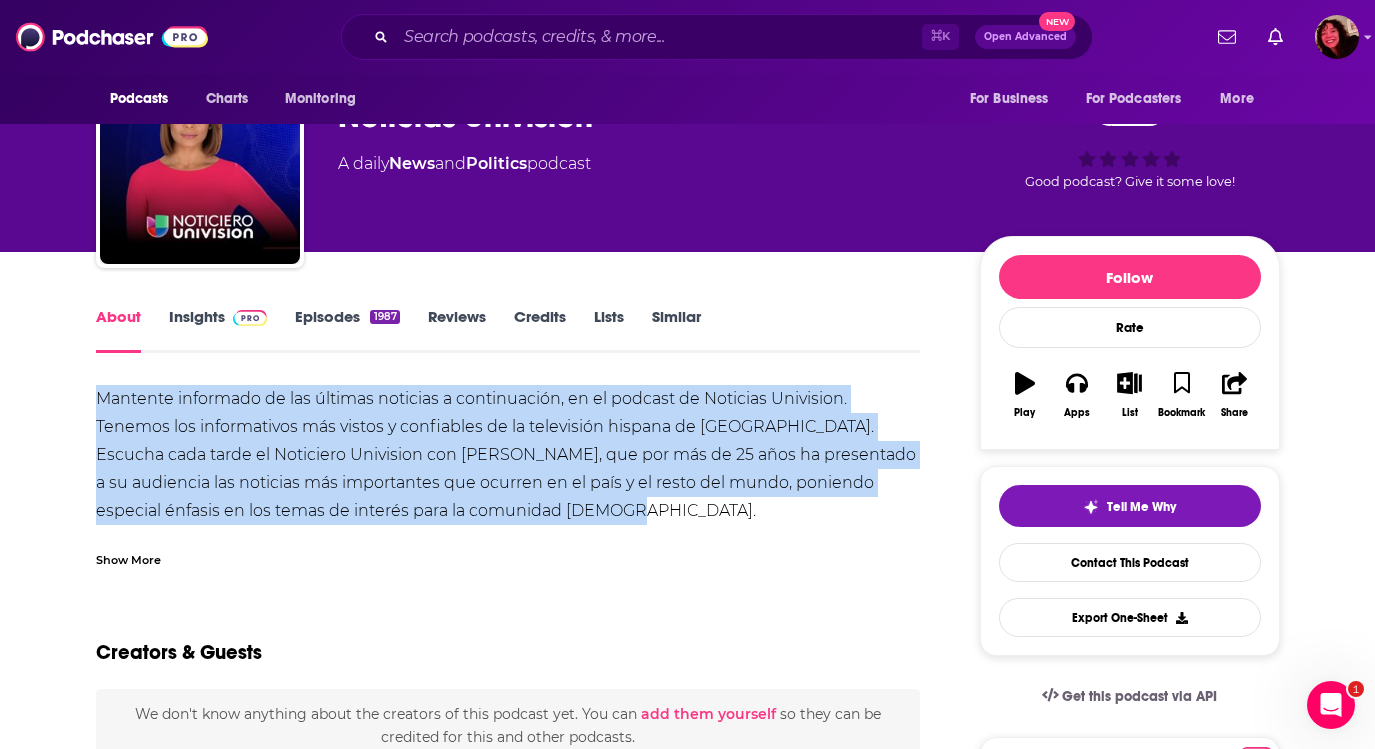 scroll, scrollTop: 68, scrollLeft: 0, axis: vertical 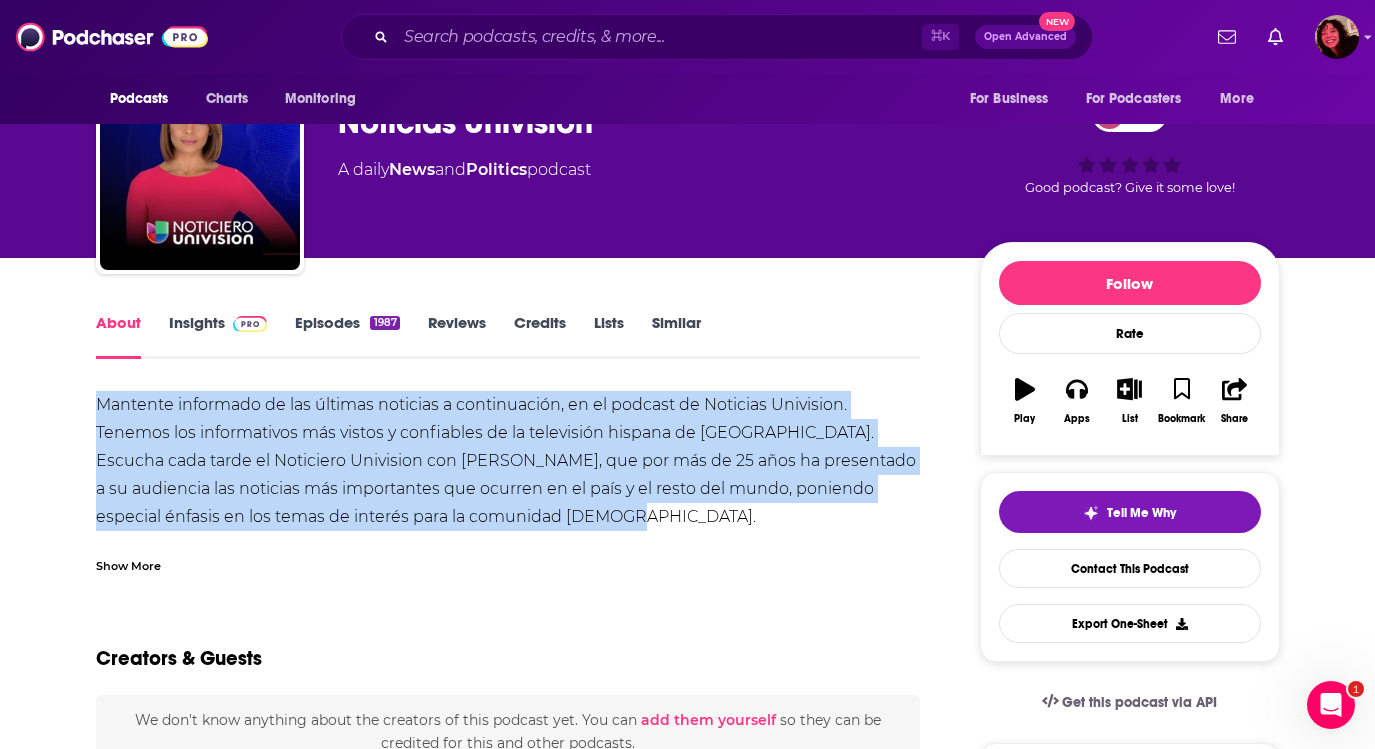 click on "Insights" at bounding box center (218, 336) 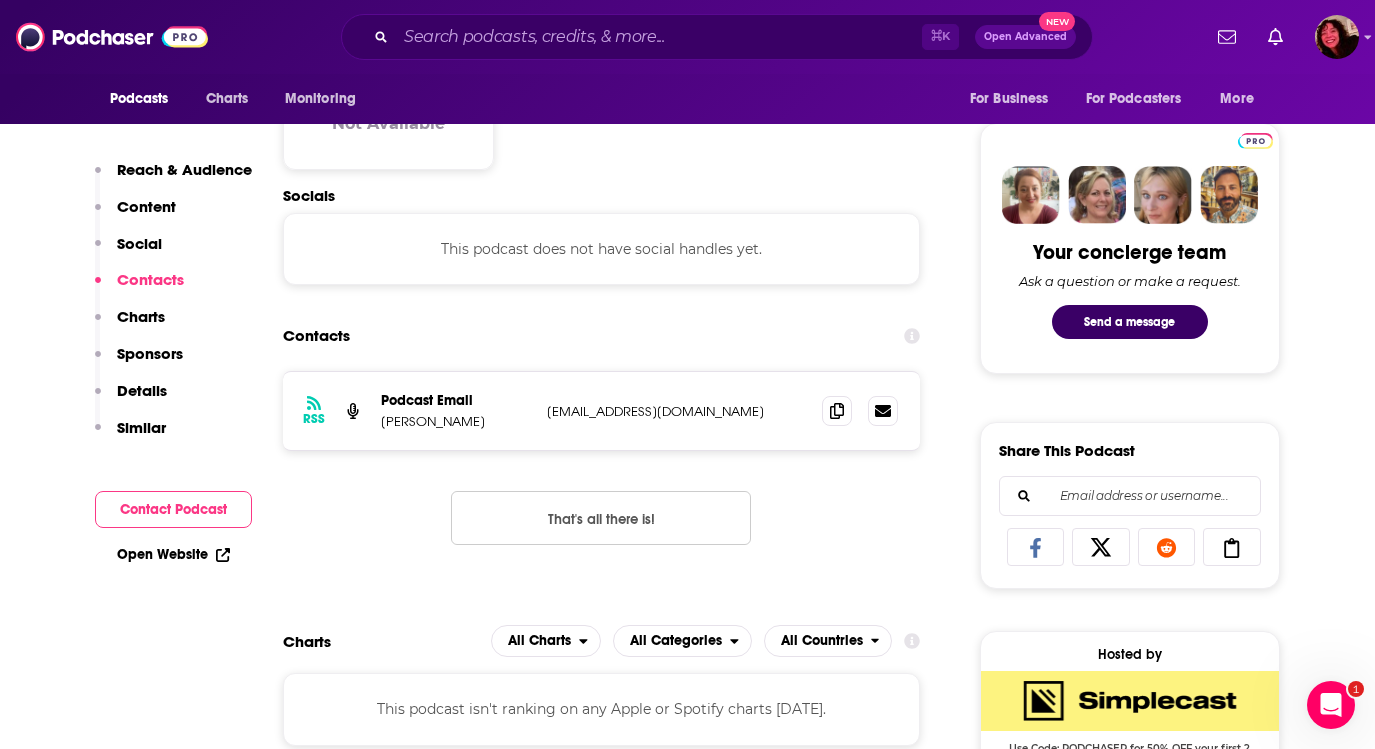 scroll, scrollTop: 907, scrollLeft: 0, axis: vertical 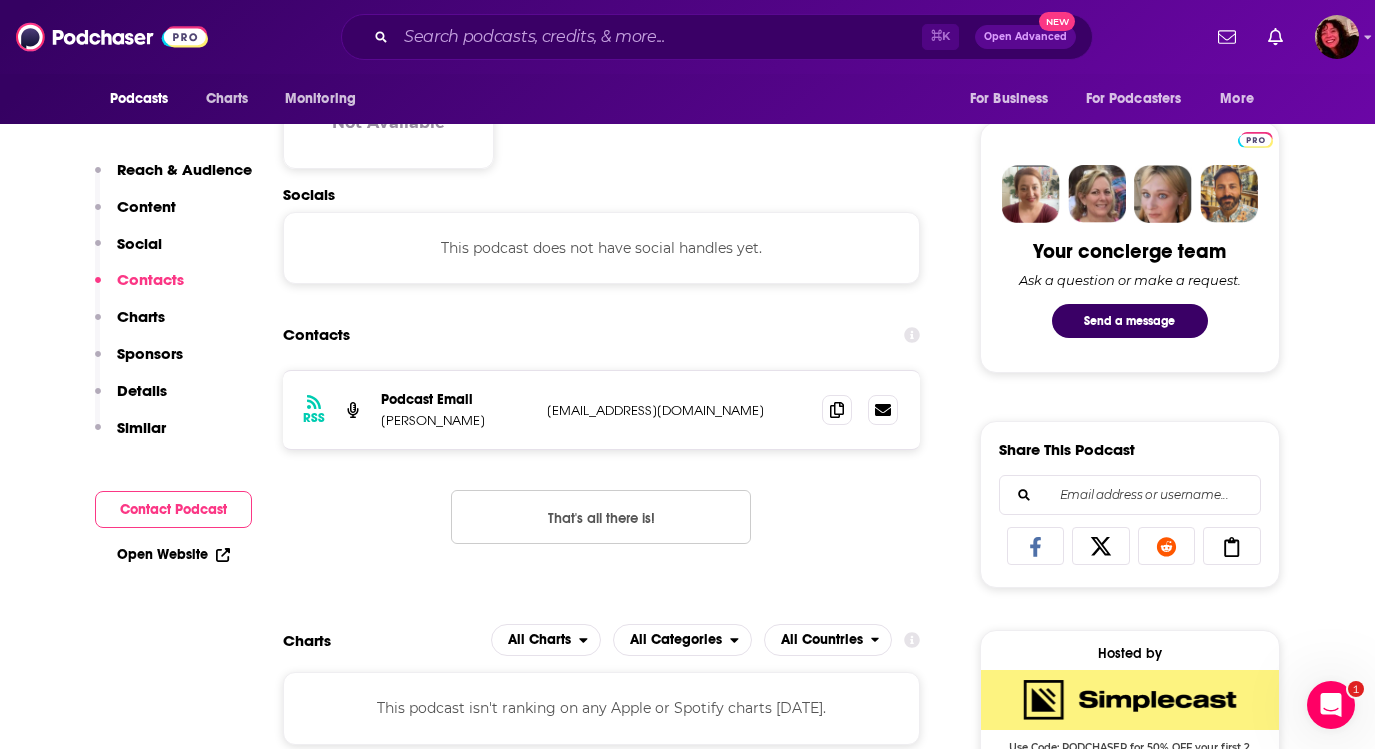 click on "[EMAIL_ADDRESS][DOMAIN_NAME]" at bounding box center [677, 410] 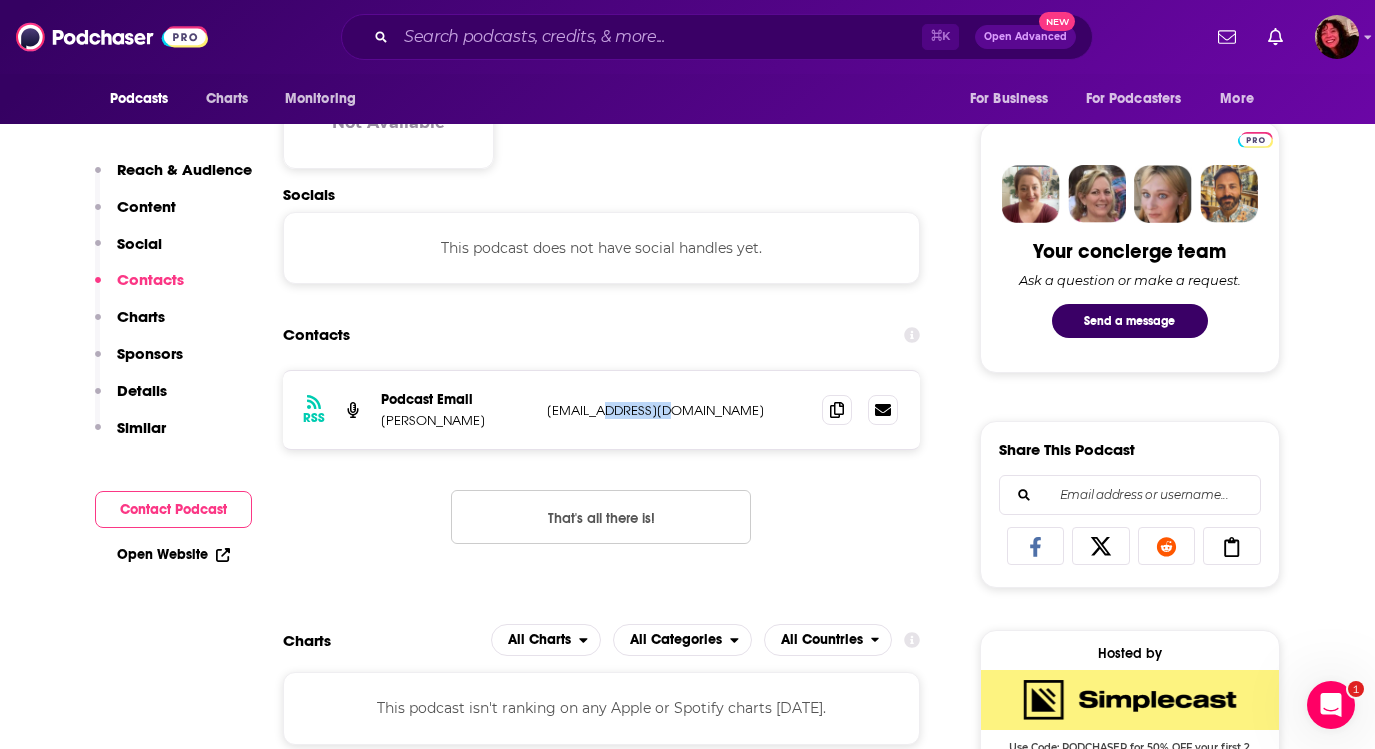 click on "[EMAIL_ADDRESS][DOMAIN_NAME]" at bounding box center [677, 410] 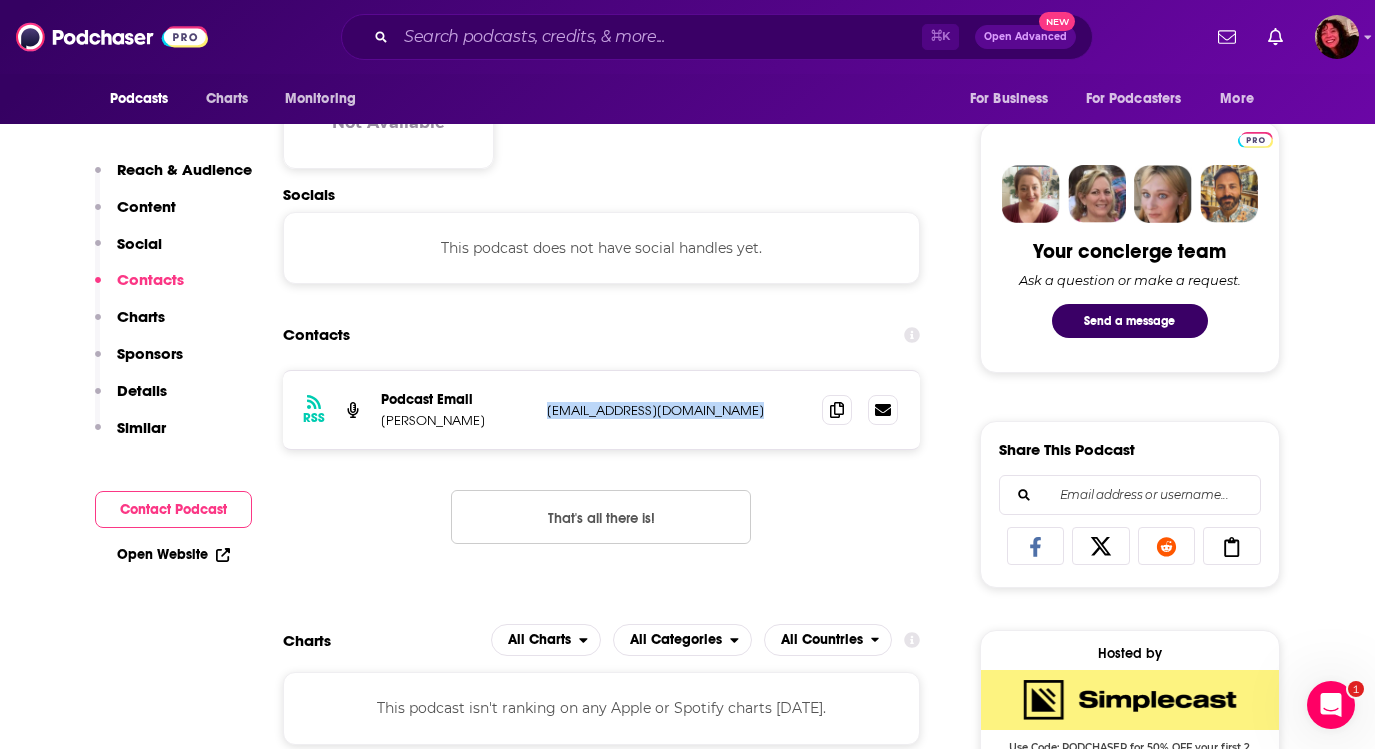 click on "[EMAIL_ADDRESS][DOMAIN_NAME]" at bounding box center (677, 410) 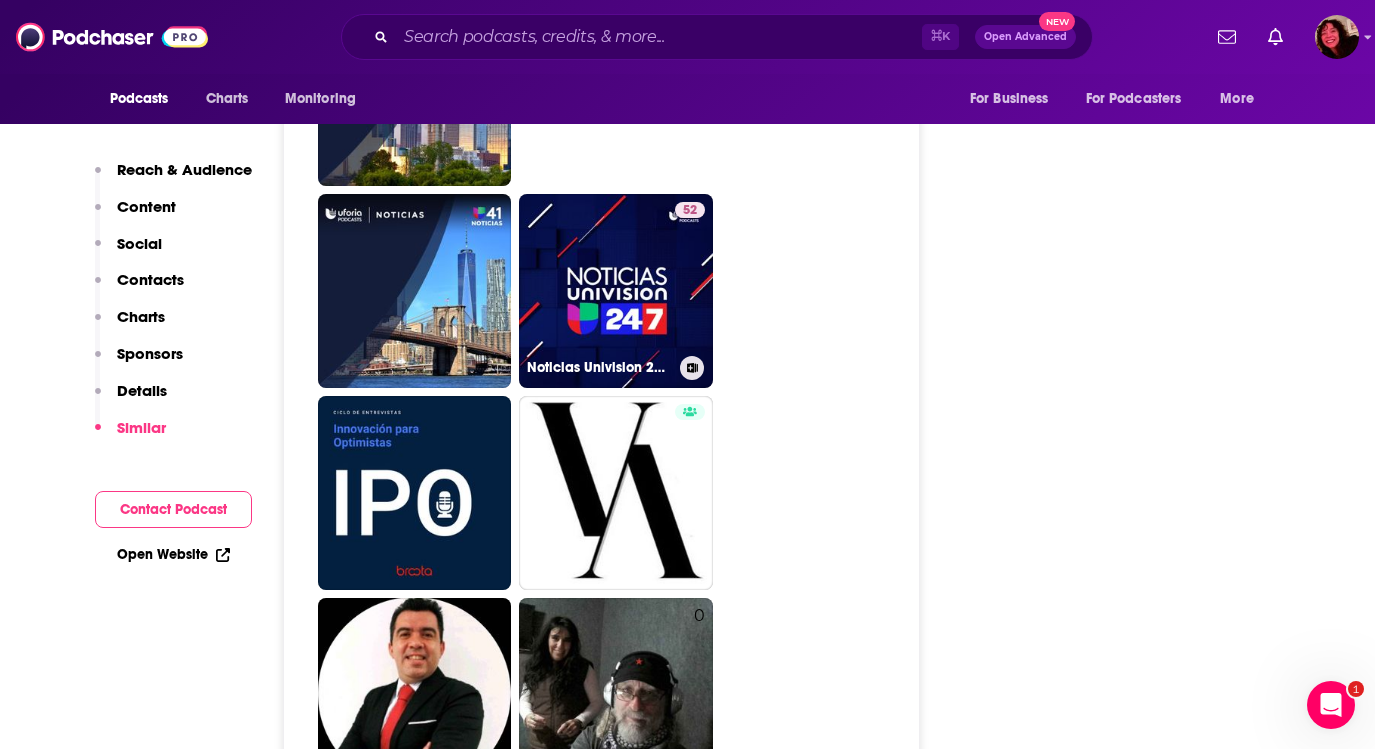scroll, scrollTop: 4194, scrollLeft: 0, axis: vertical 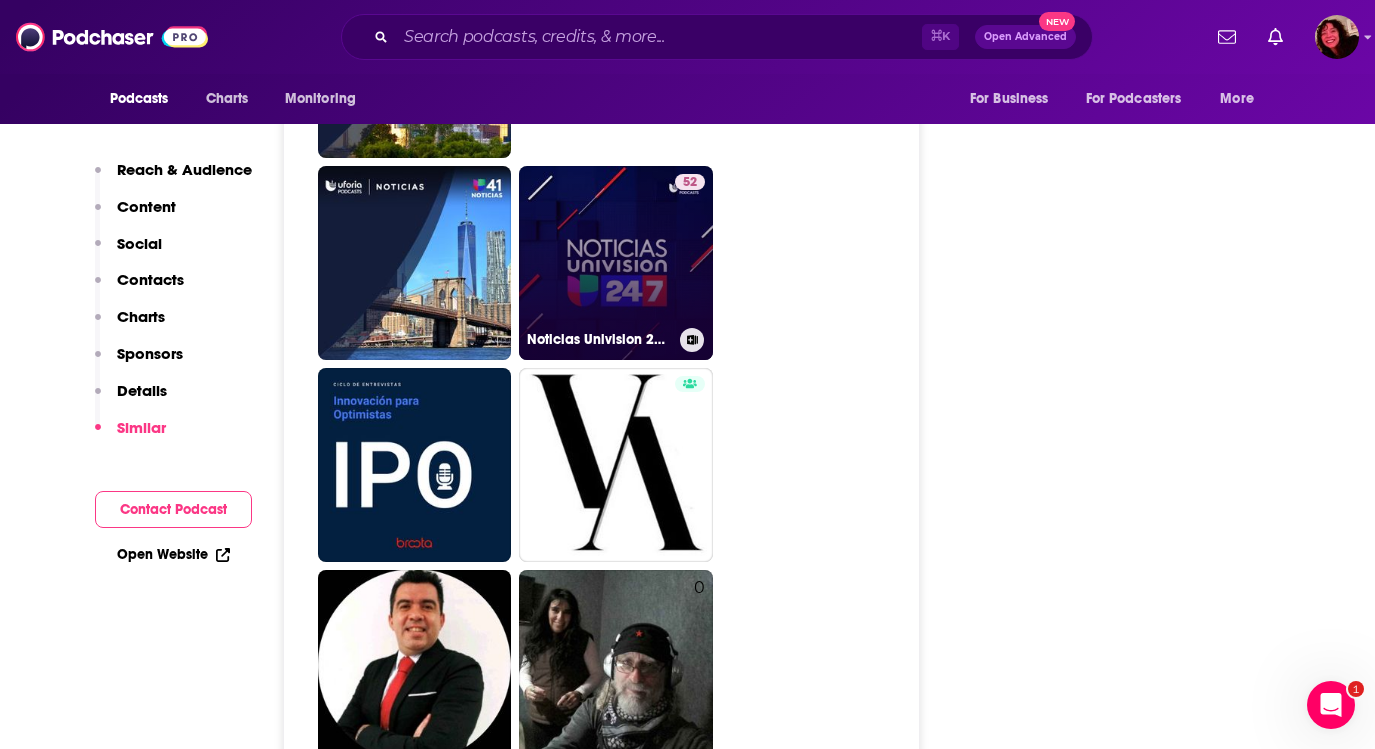 click on "52 Noticias Univision 24/7" at bounding box center (616, 263) 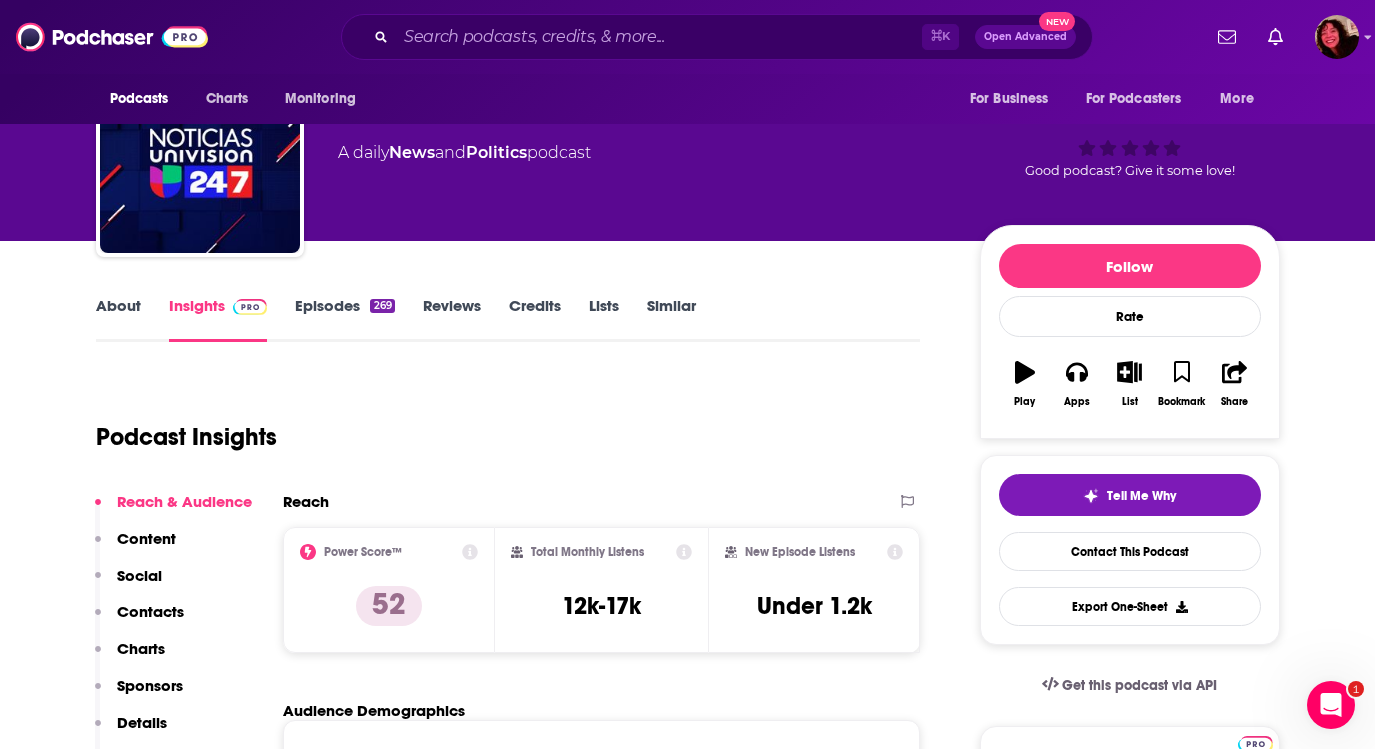 scroll, scrollTop: 0, scrollLeft: 0, axis: both 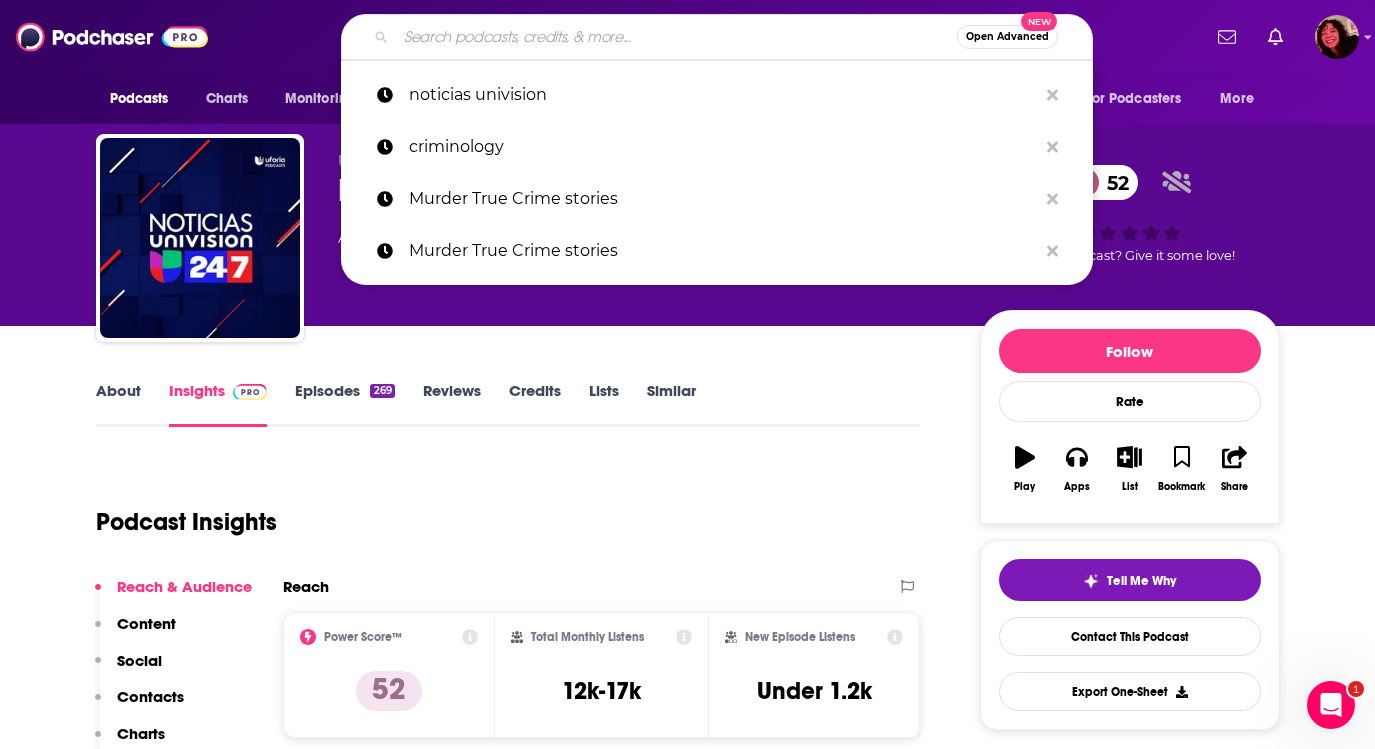 click at bounding box center [676, 37] 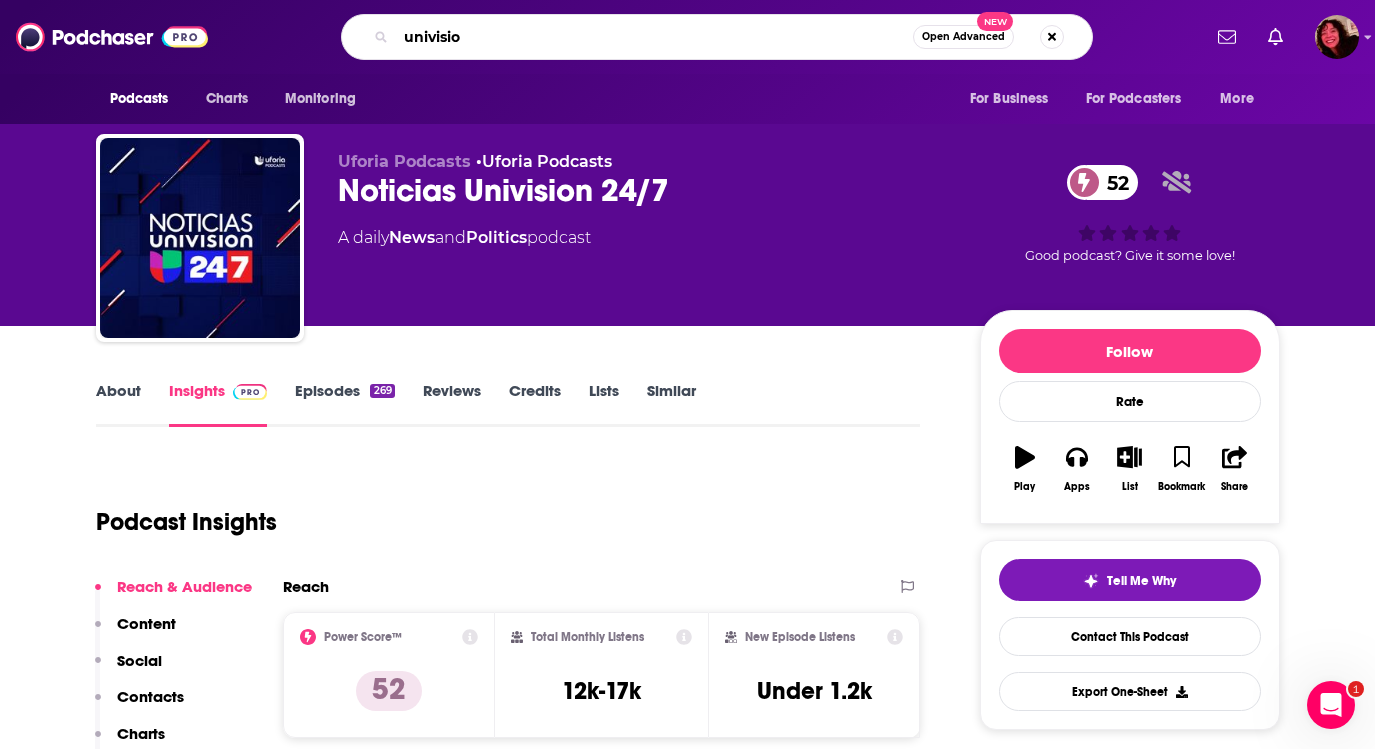 type on "univision" 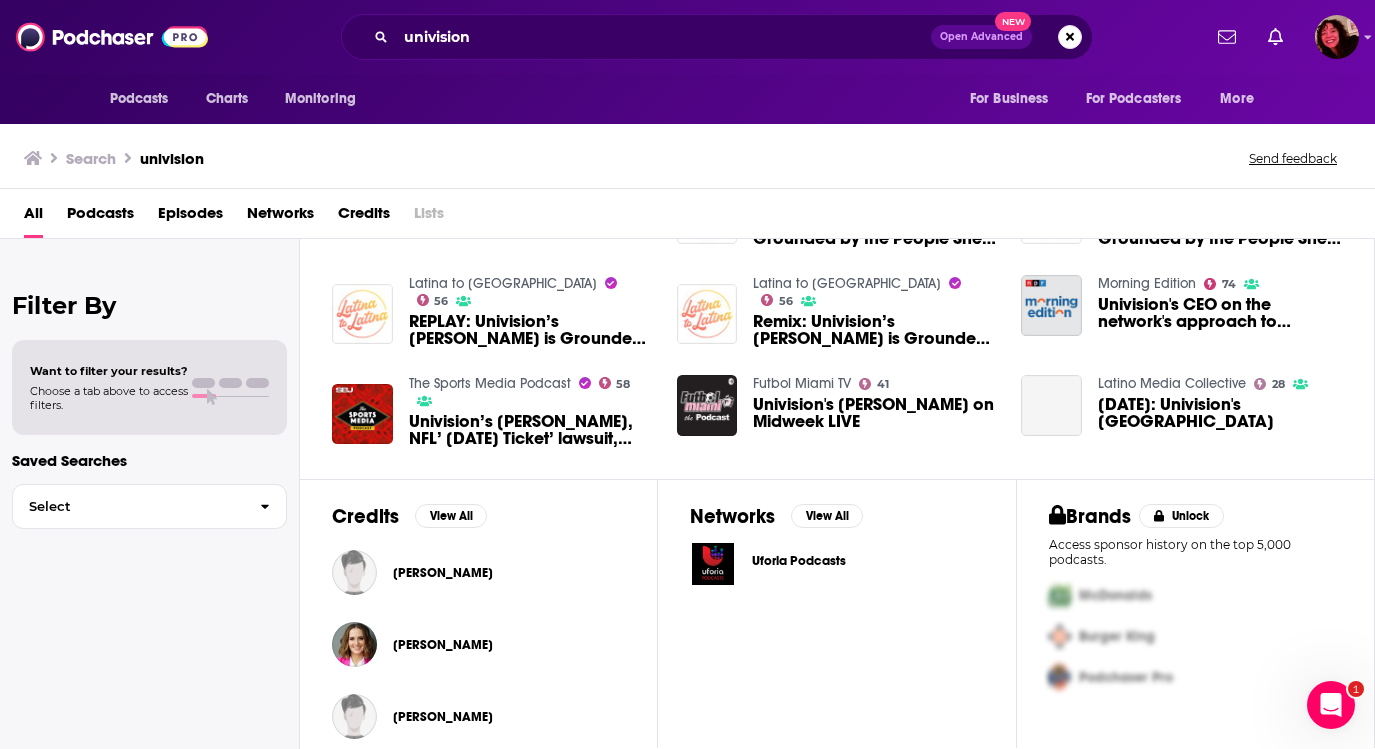 scroll, scrollTop: 430, scrollLeft: 0, axis: vertical 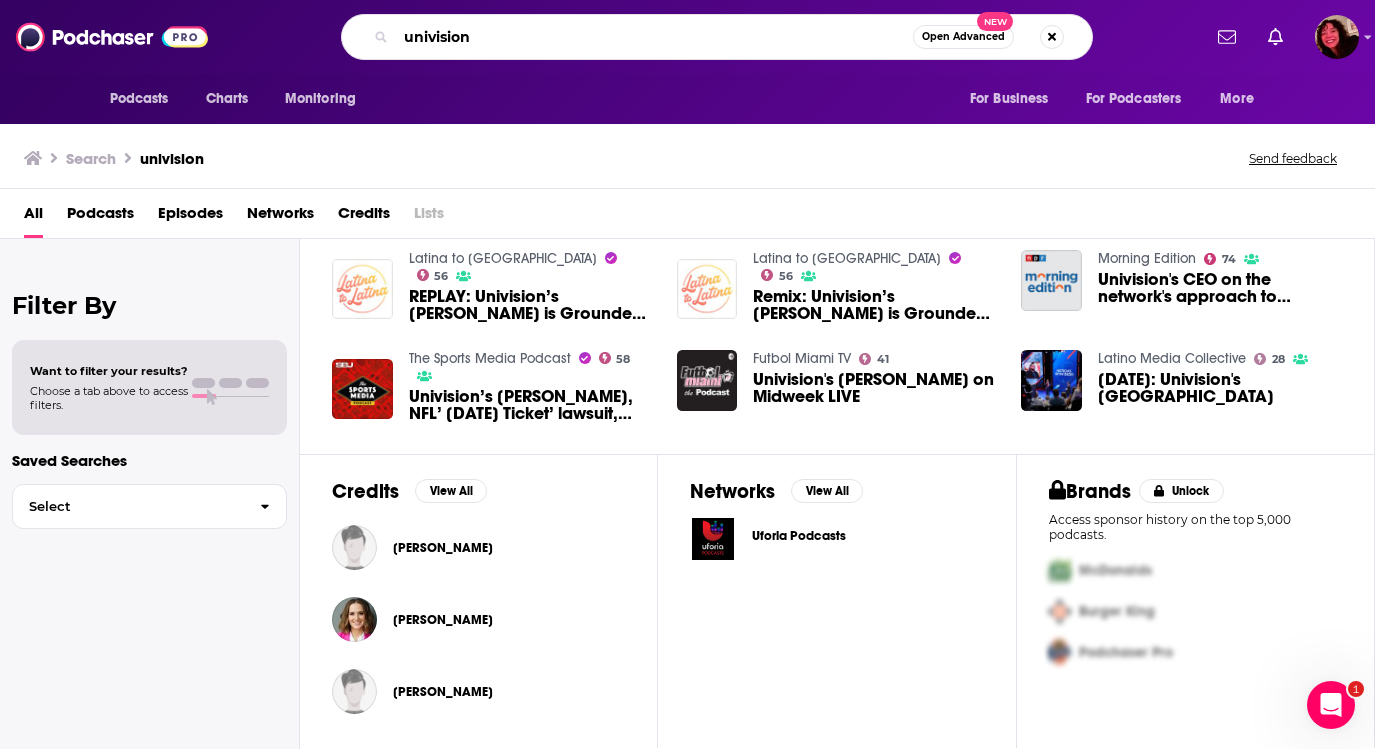 click on "univision" at bounding box center (654, 37) 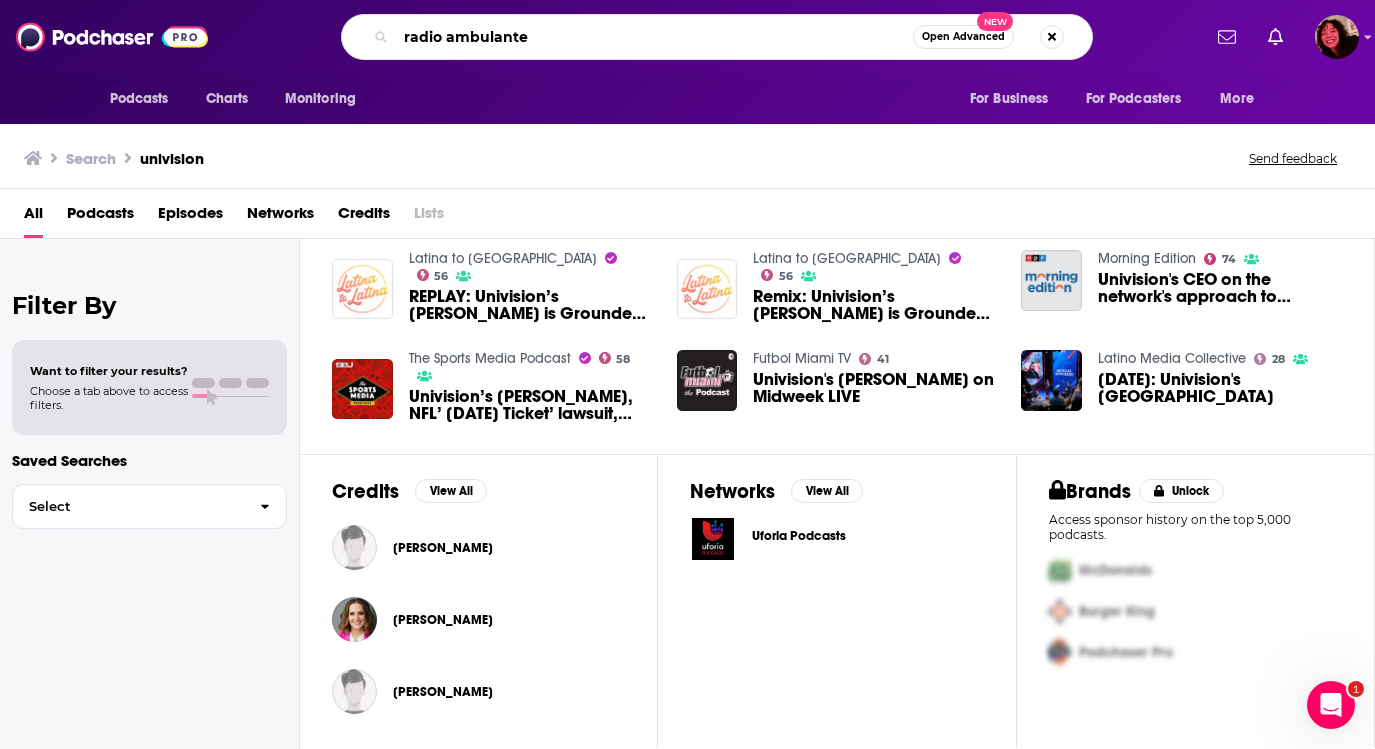 type on "radio ambulante" 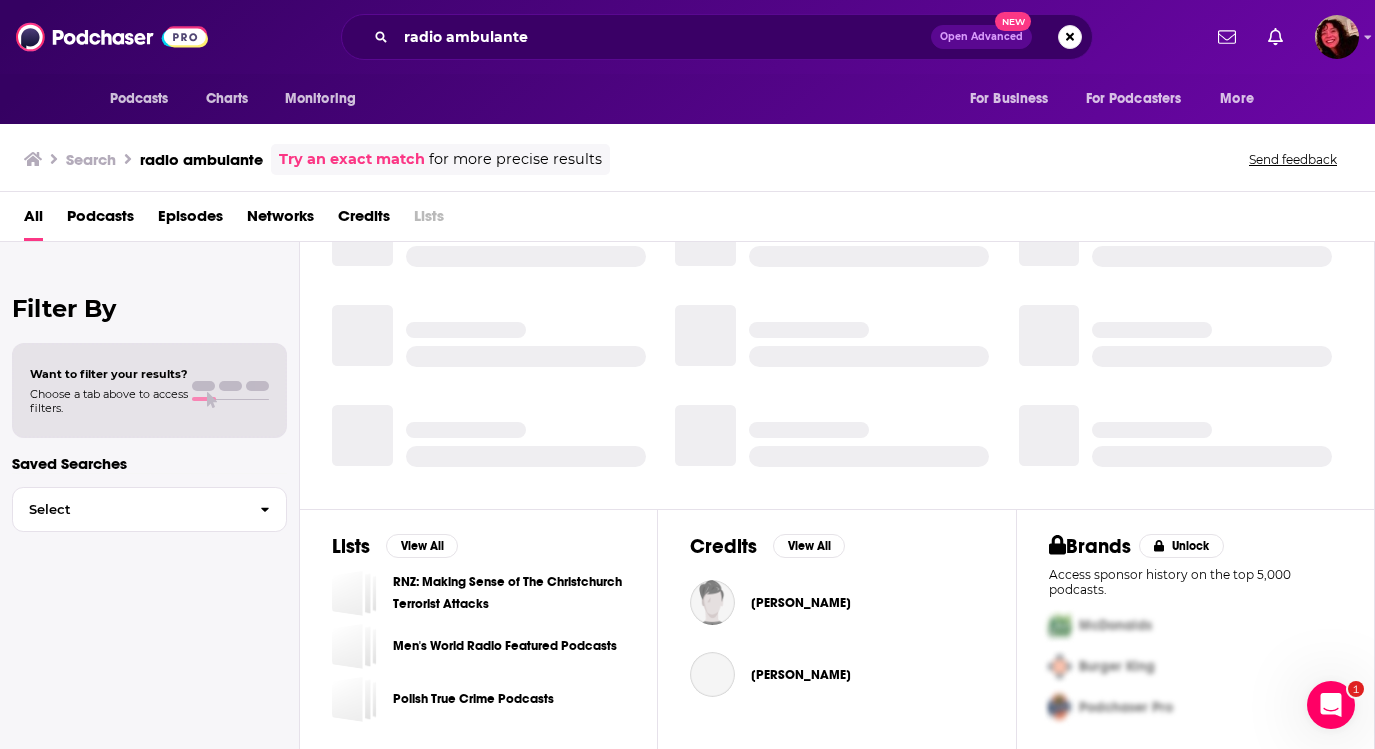 scroll, scrollTop: 378, scrollLeft: 0, axis: vertical 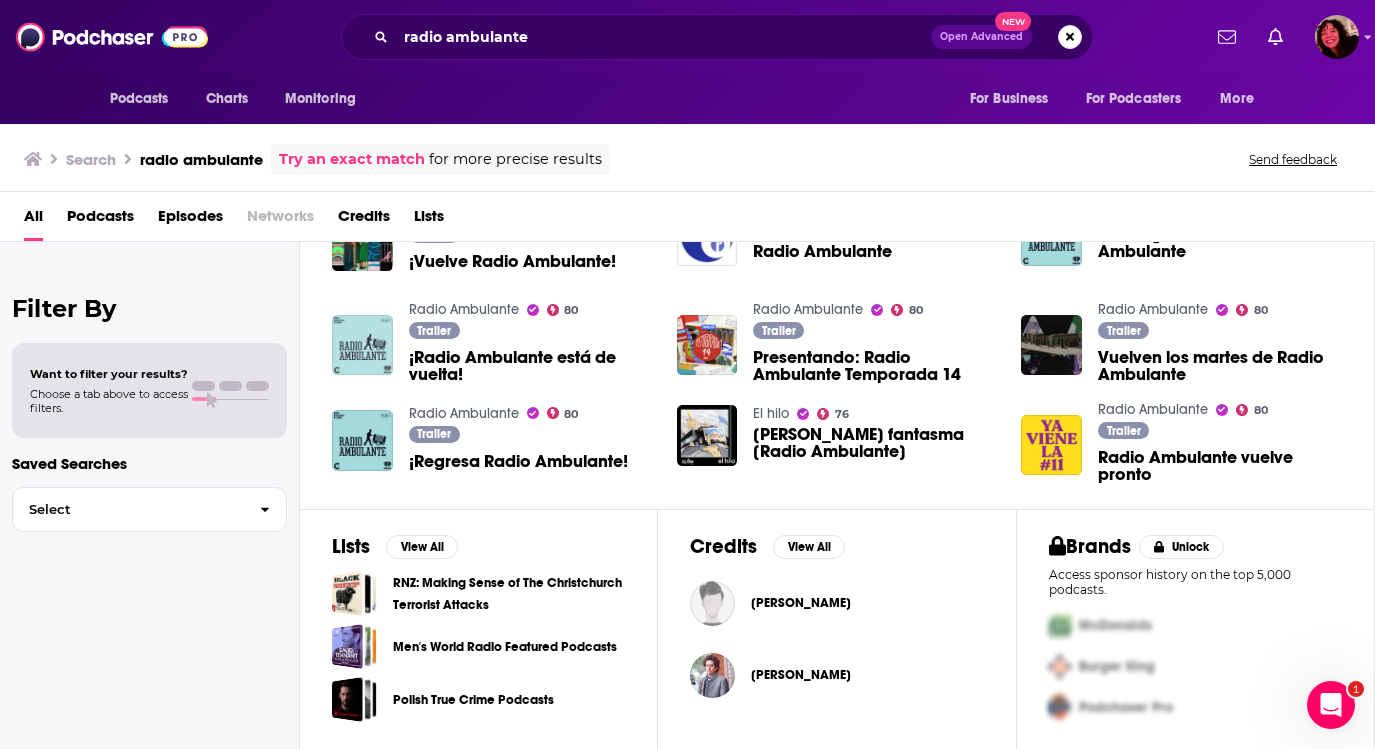 click at bounding box center [362, 345] 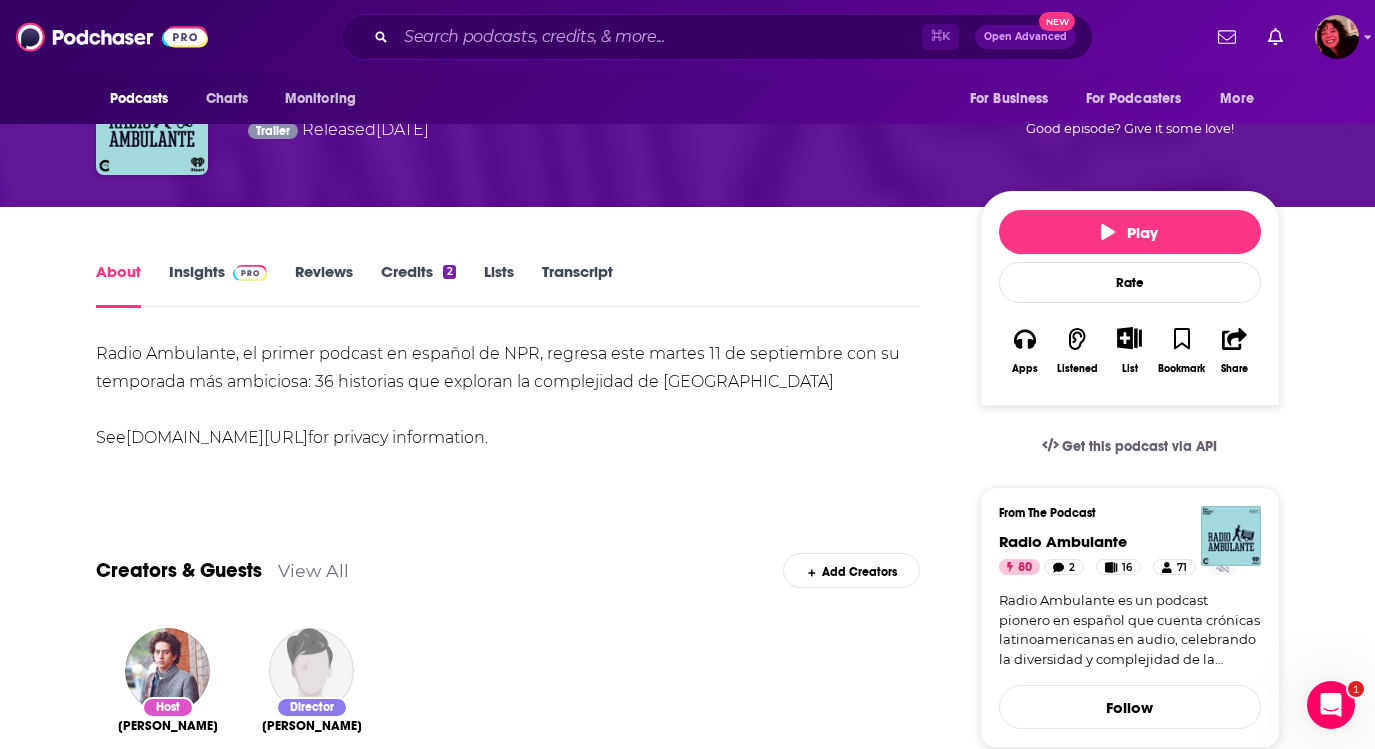 scroll, scrollTop: 0, scrollLeft: 0, axis: both 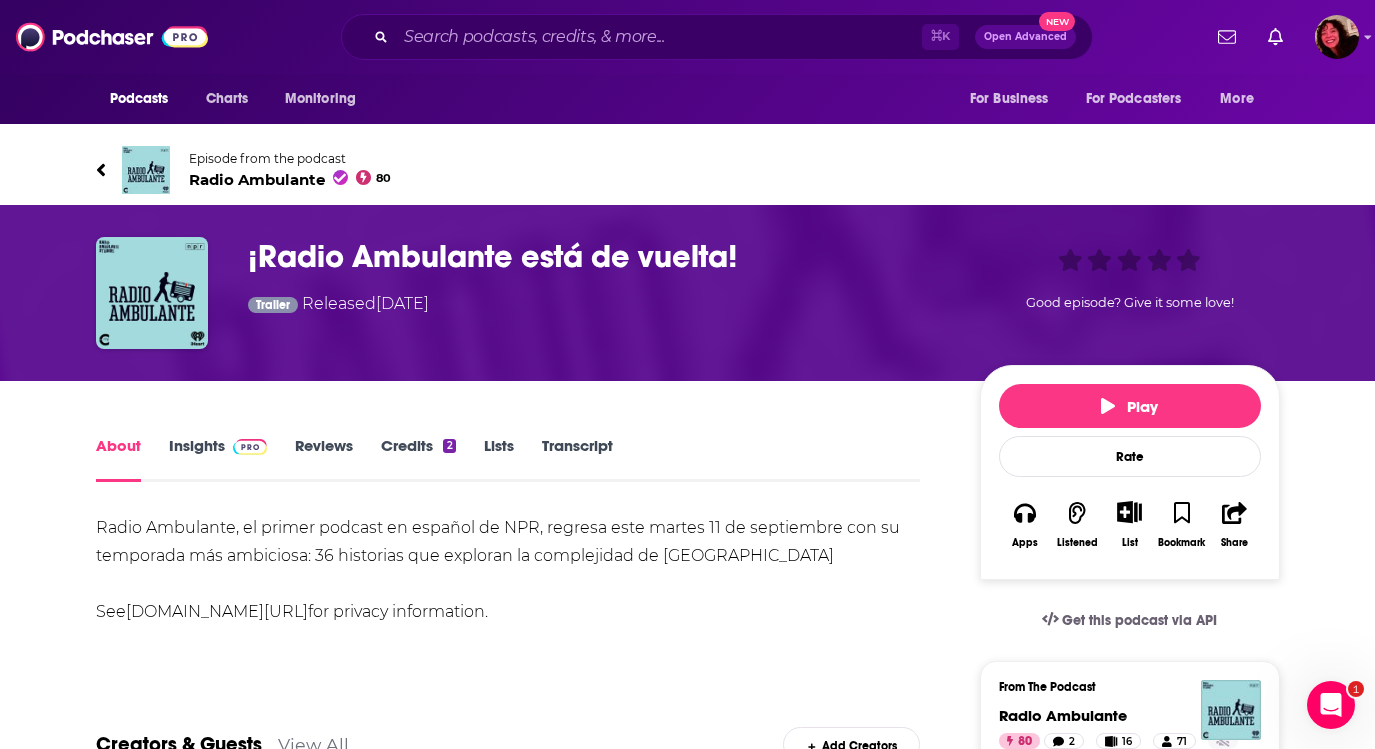 click on "Insights" at bounding box center (218, 459) 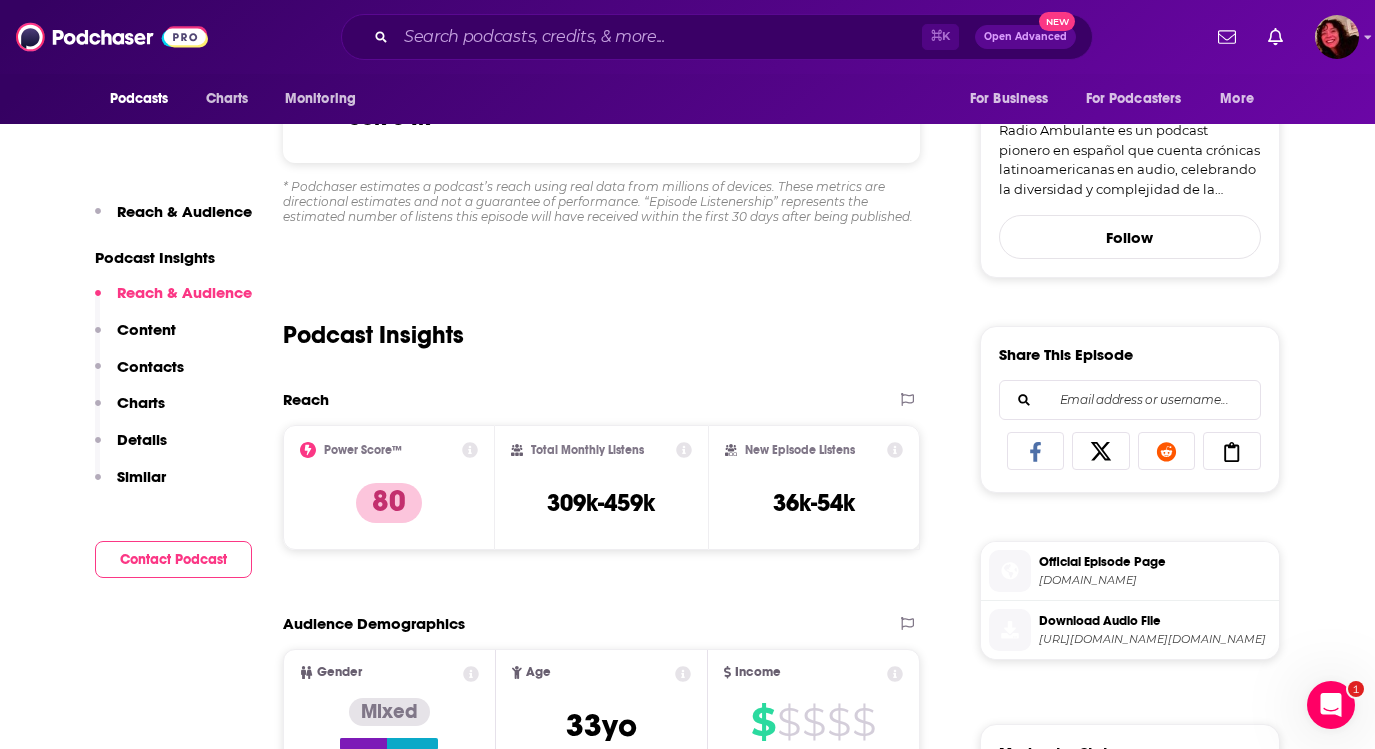 scroll, scrollTop: 650, scrollLeft: 0, axis: vertical 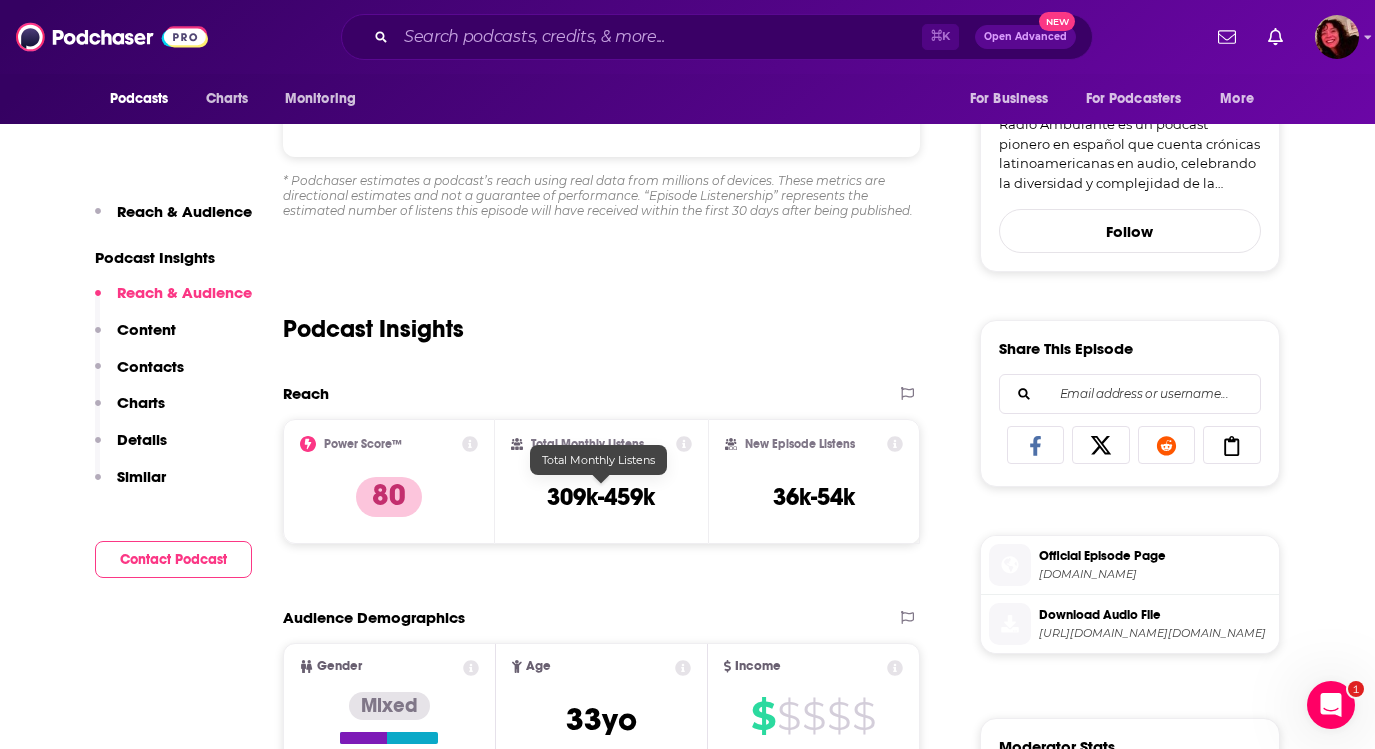 click on "309k-459k" at bounding box center (601, 497) 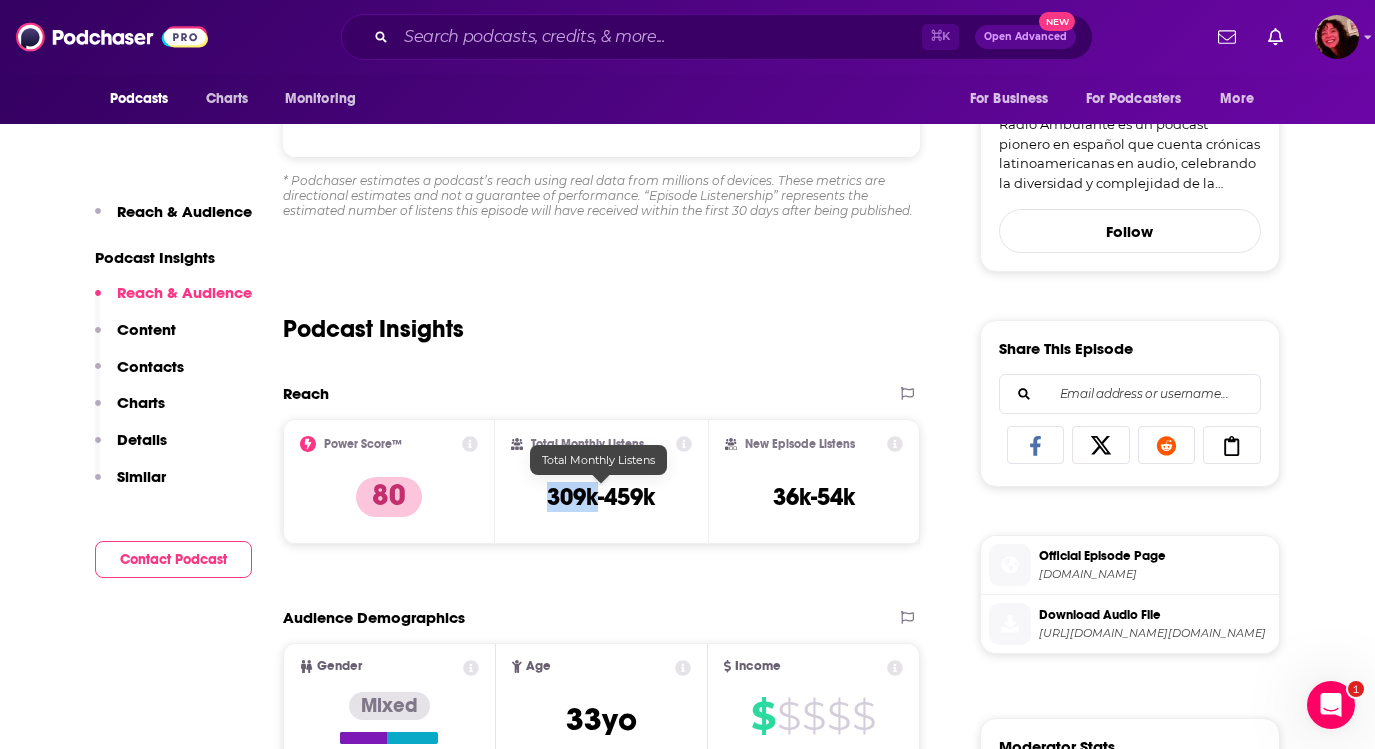 click on "309k-459k" at bounding box center (601, 497) 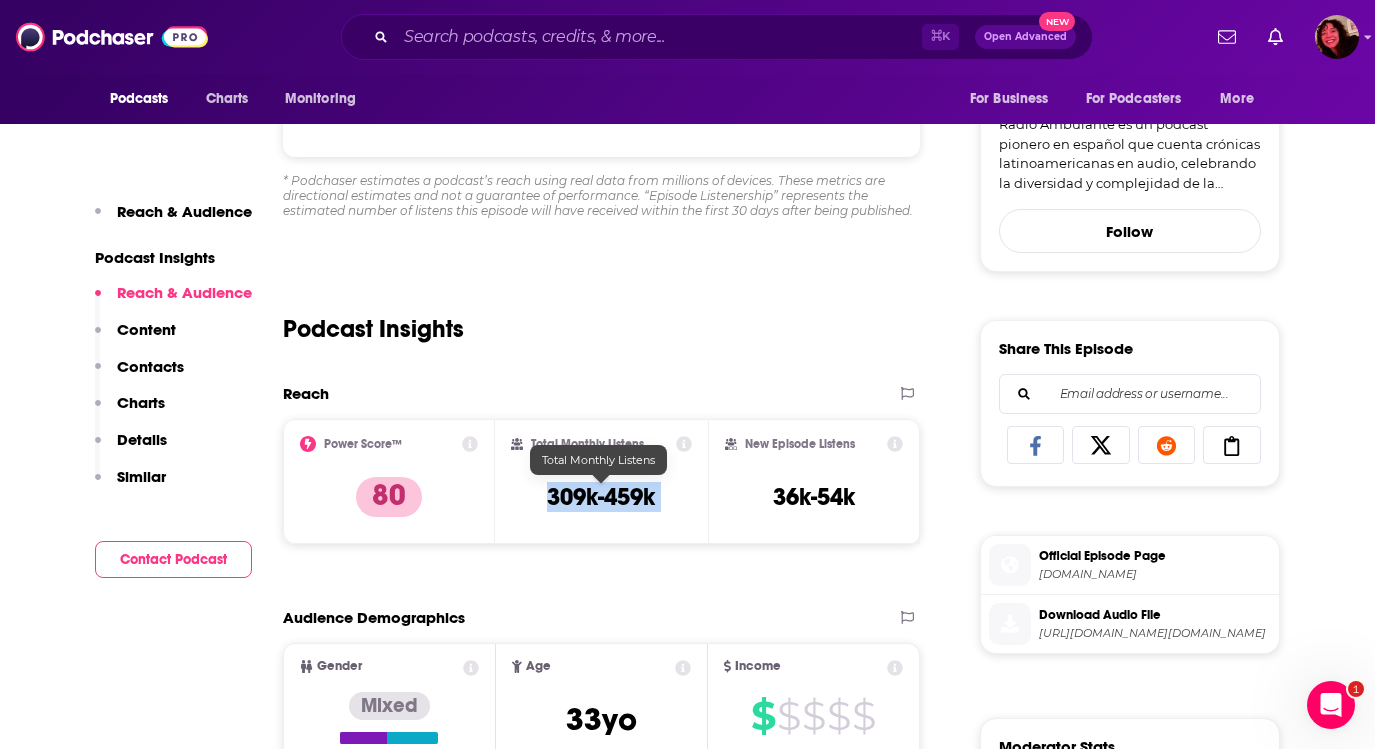 click on "309k-459k" at bounding box center [601, 497] 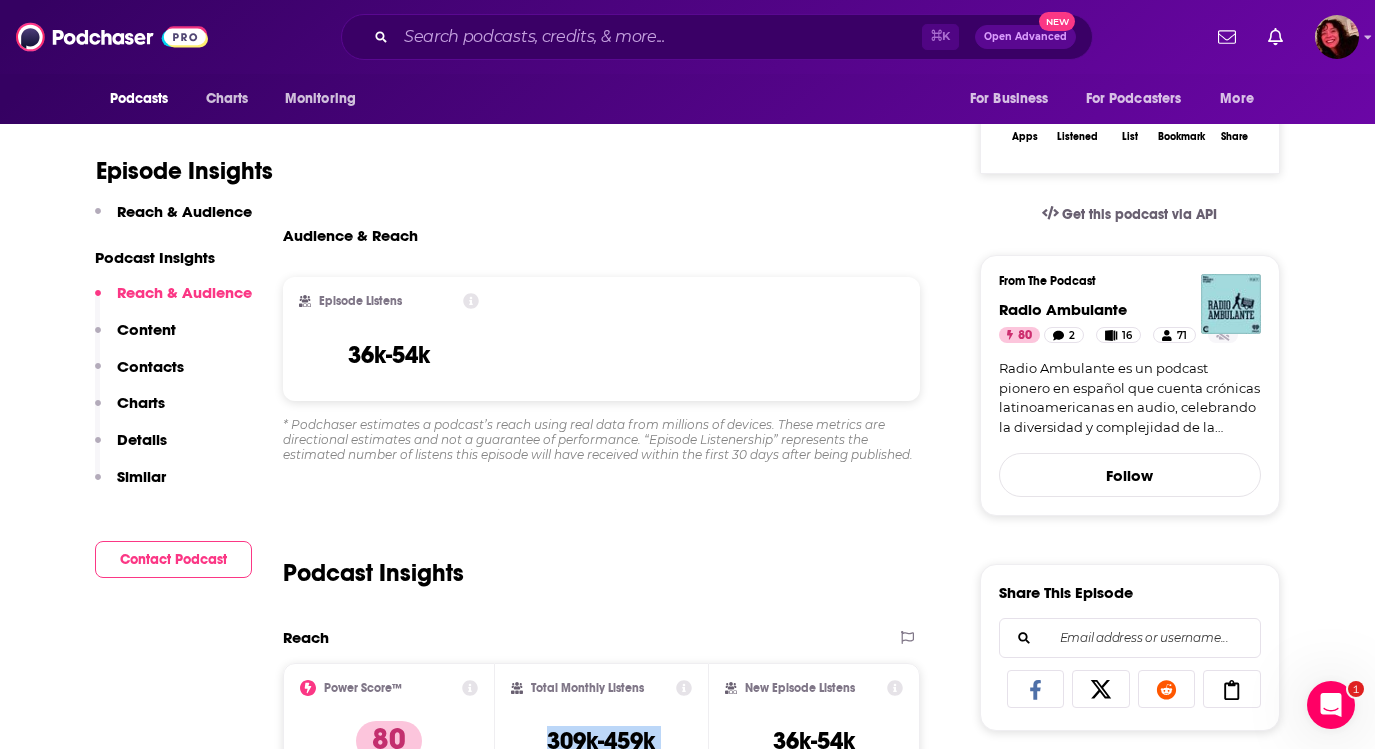 scroll, scrollTop: 292, scrollLeft: 0, axis: vertical 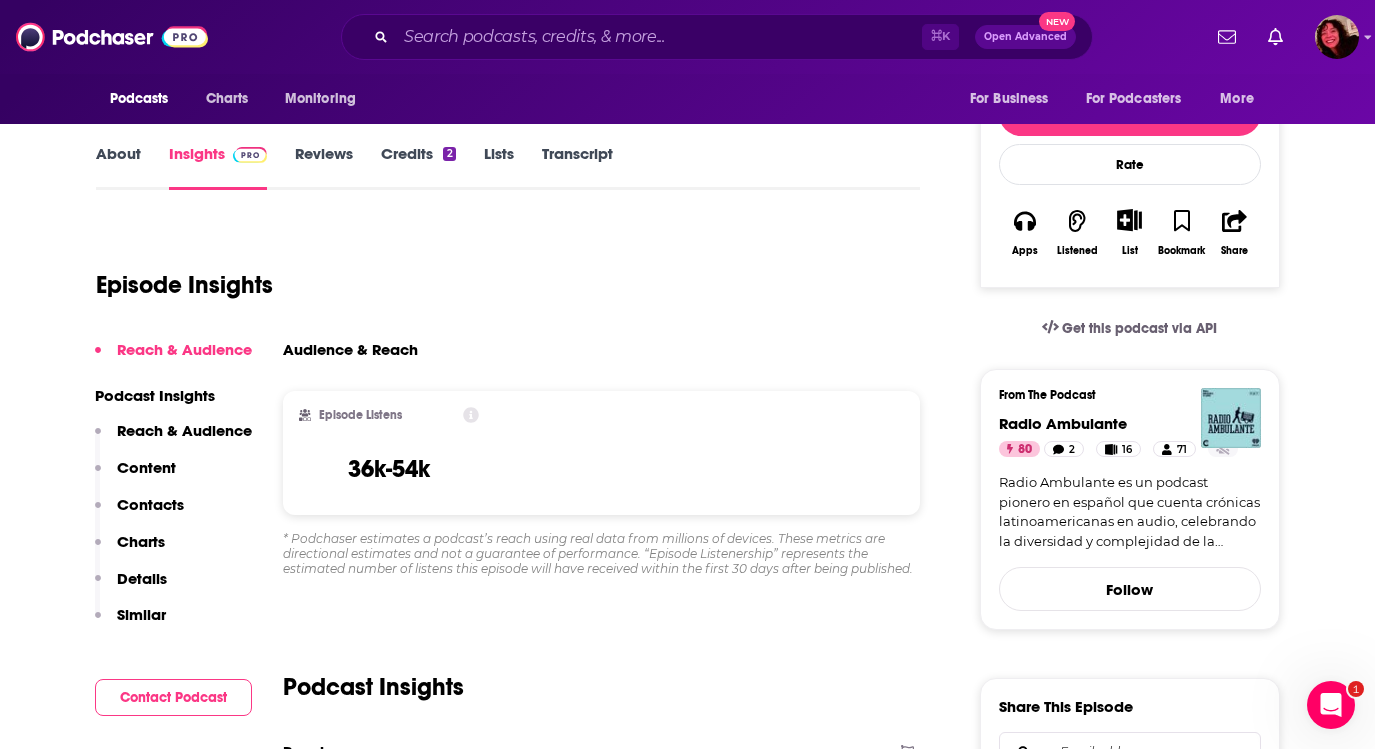click on "About" at bounding box center (118, 167) 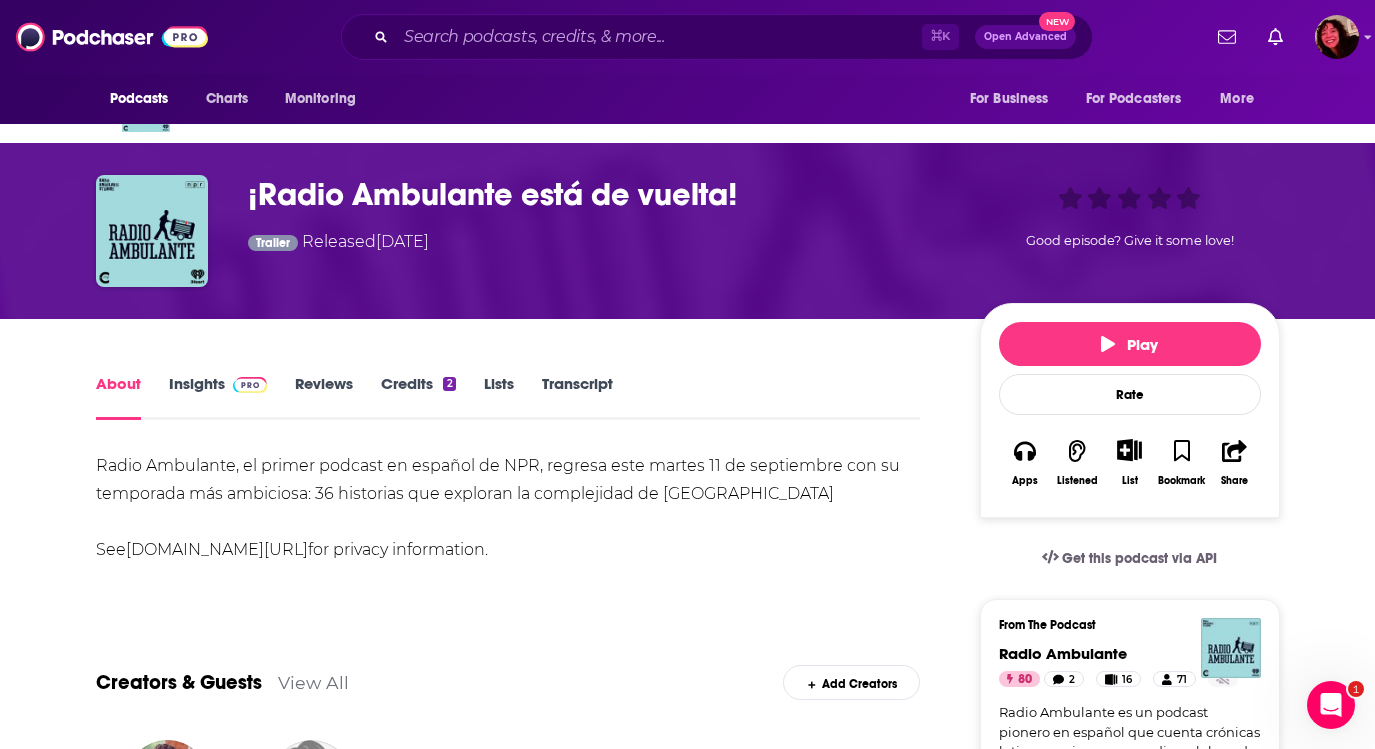 scroll, scrollTop: 74, scrollLeft: 0, axis: vertical 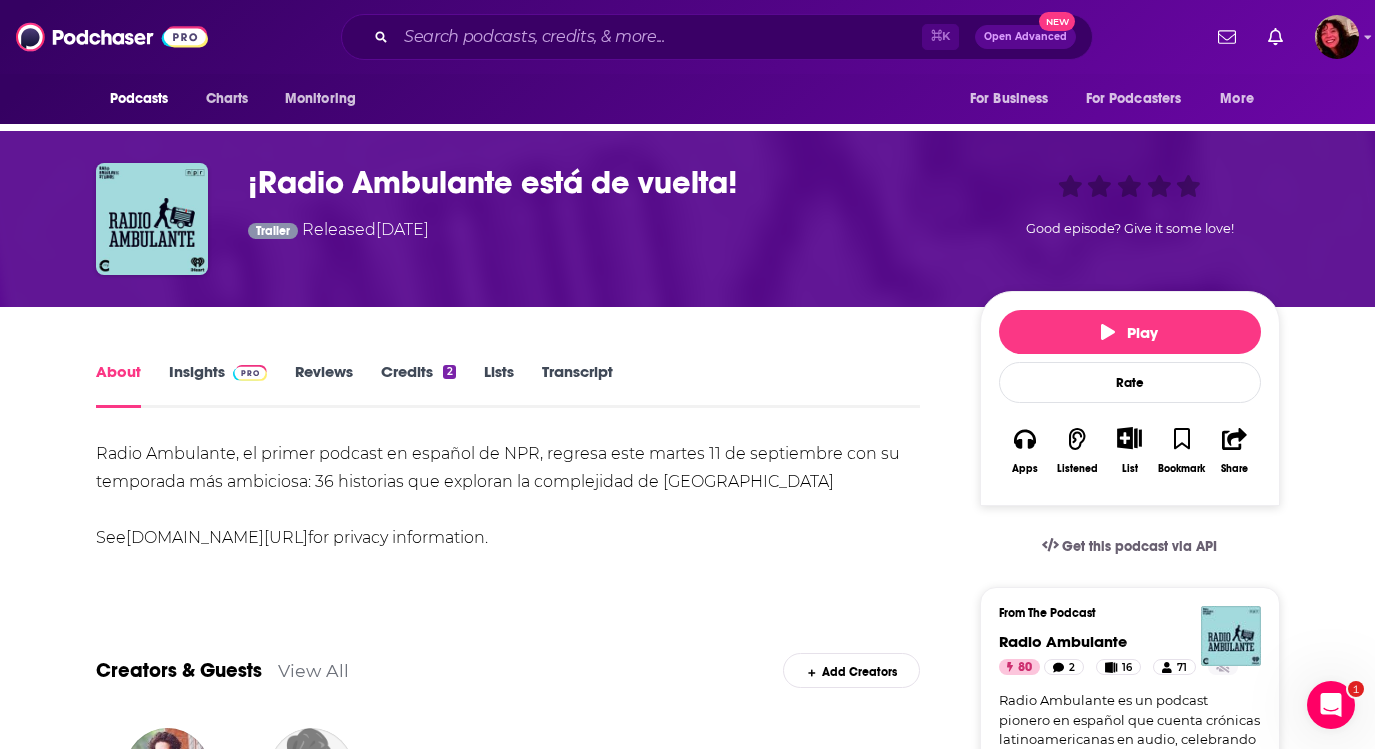 drag, startPoint x: 533, startPoint y: 539, endPoint x: 188, endPoint y: 449, distance: 356.54593 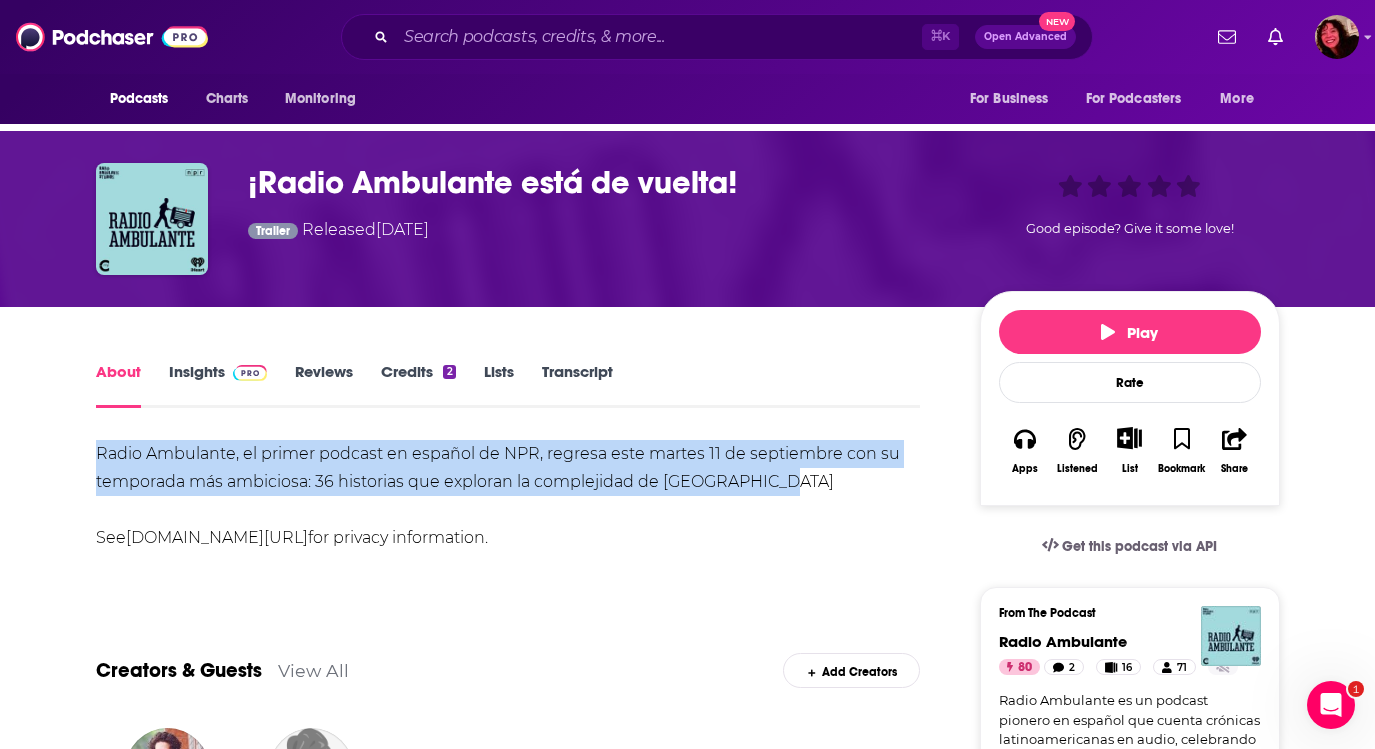 drag, startPoint x: 787, startPoint y: 488, endPoint x: 86, endPoint y: 451, distance: 701.97577 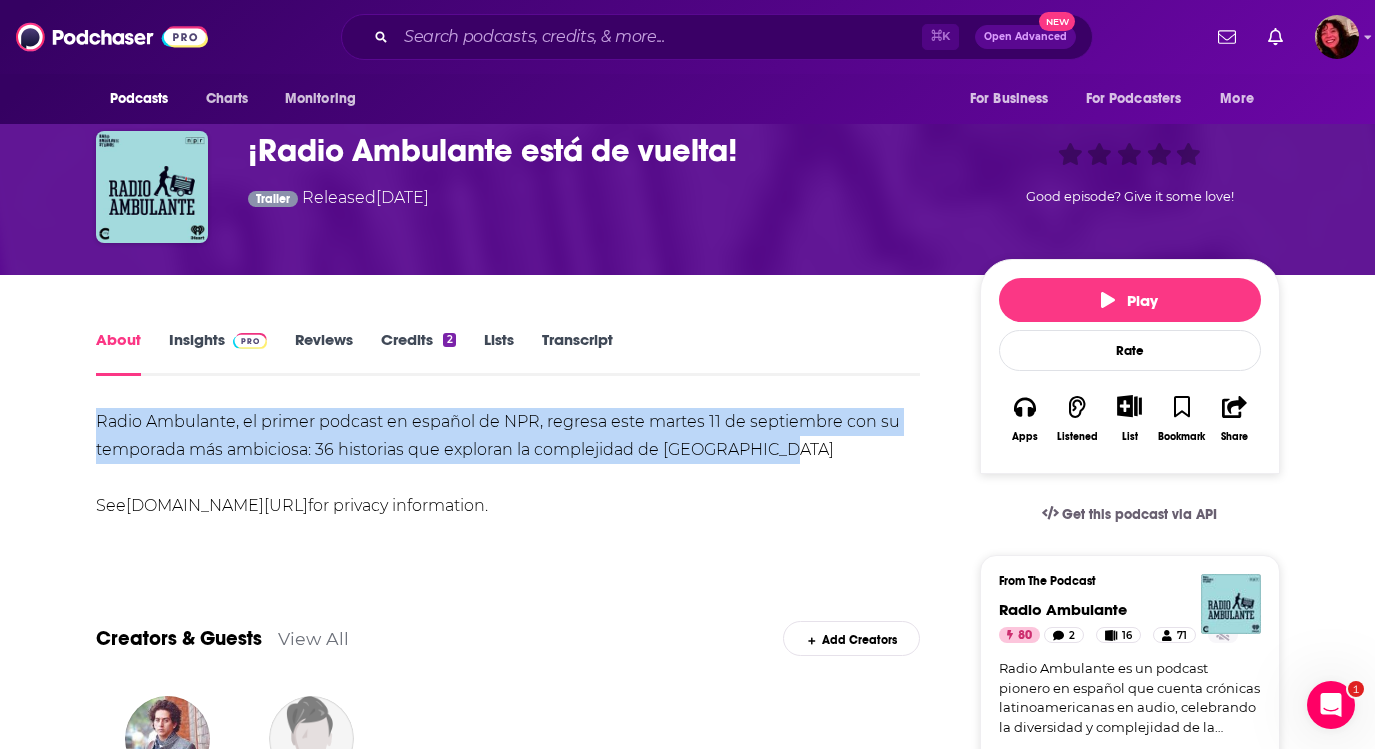 scroll, scrollTop: 0, scrollLeft: 0, axis: both 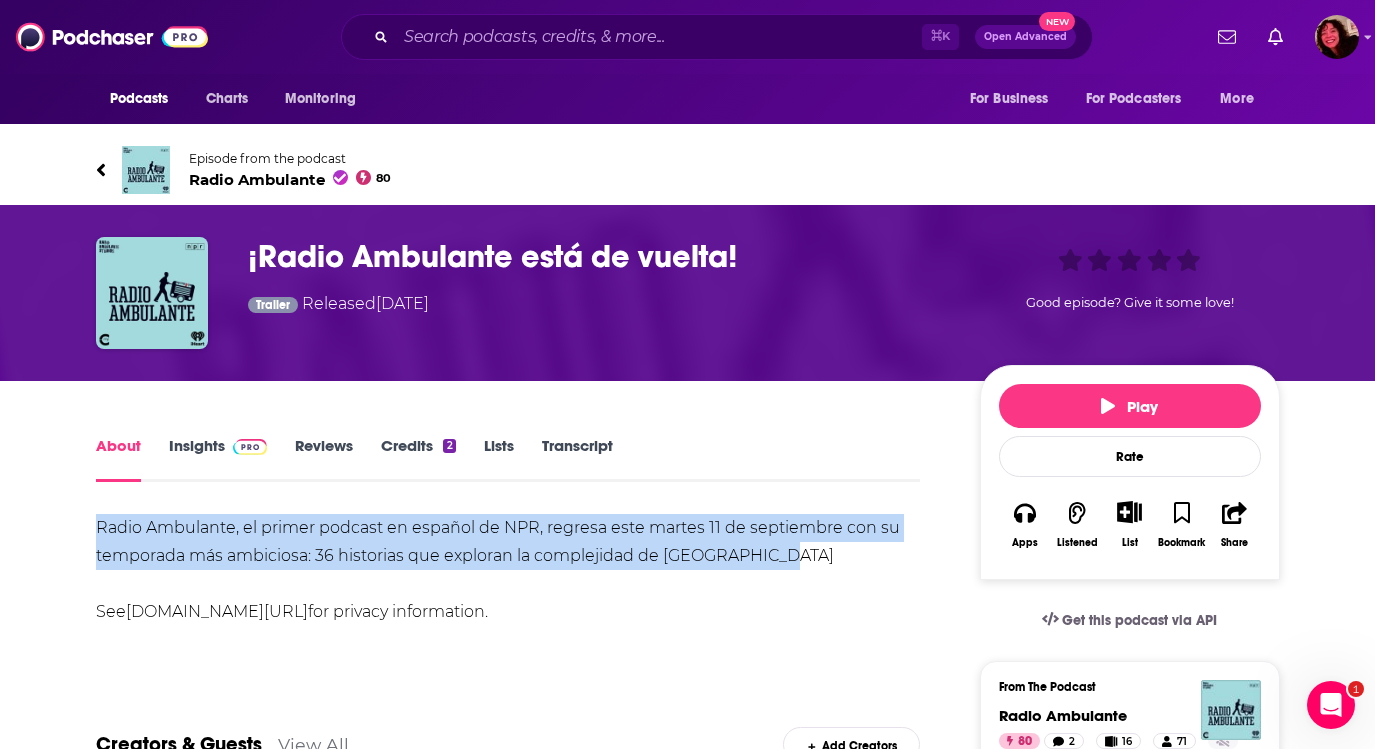 click on "Insights" at bounding box center [218, 459] 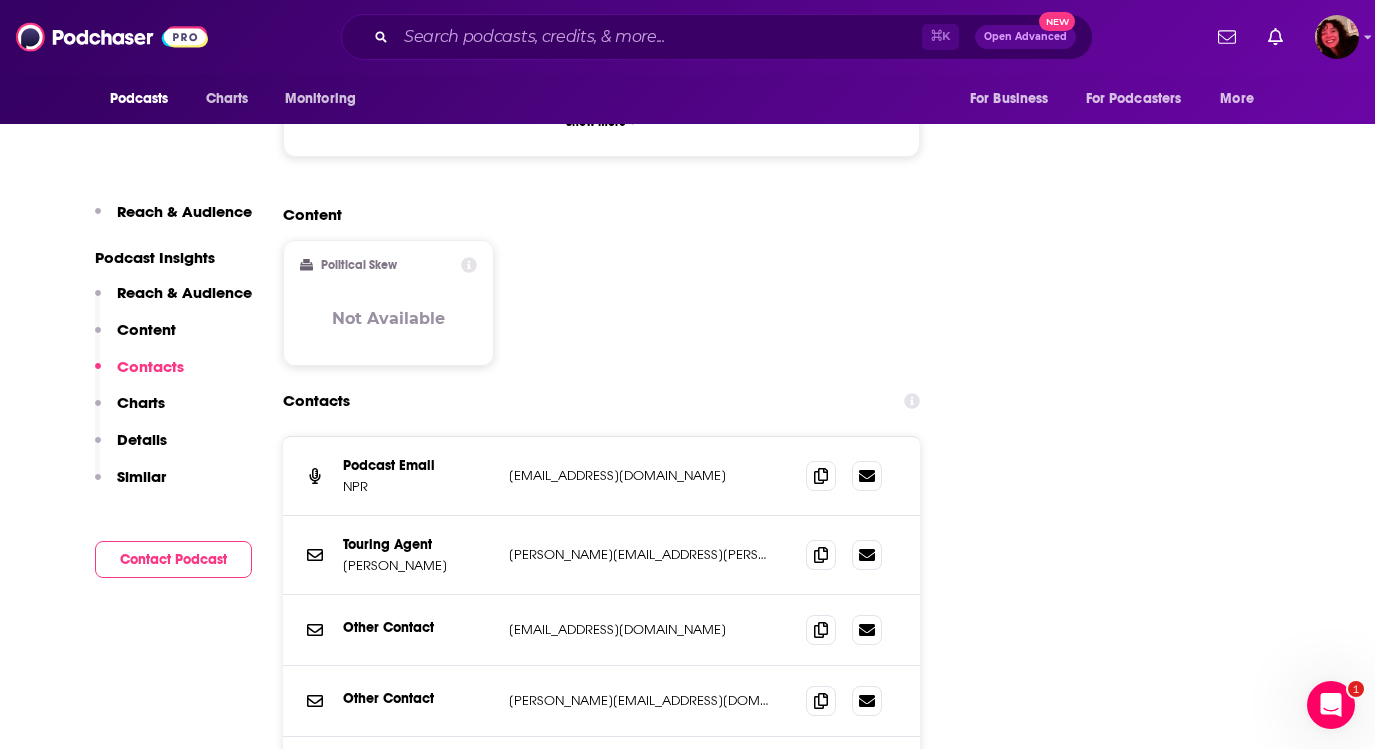 scroll, scrollTop: 1926, scrollLeft: 0, axis: vertical 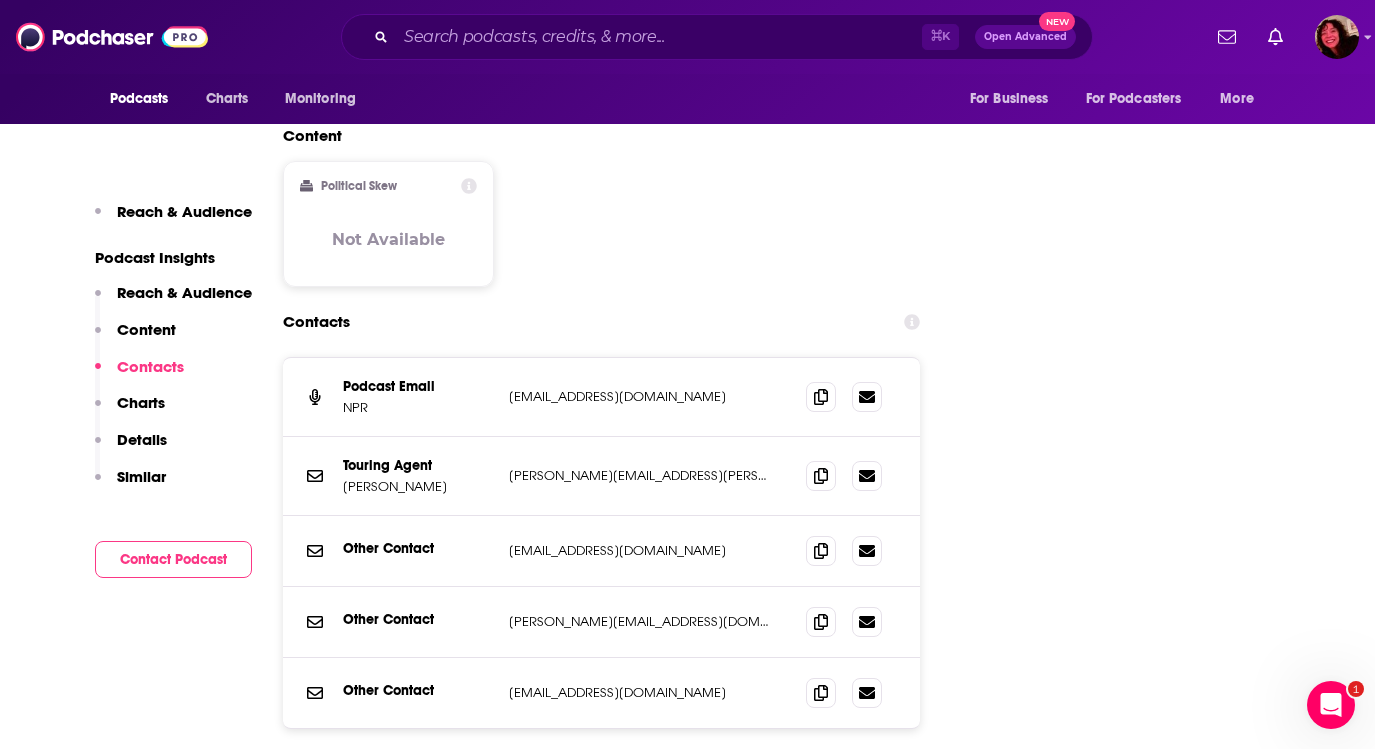 click on "[PERSON_NAME][EMAIL_ADDRESS][PERSON_NAME][DOMAIN_NAME]" at bounding box center (641, 475) 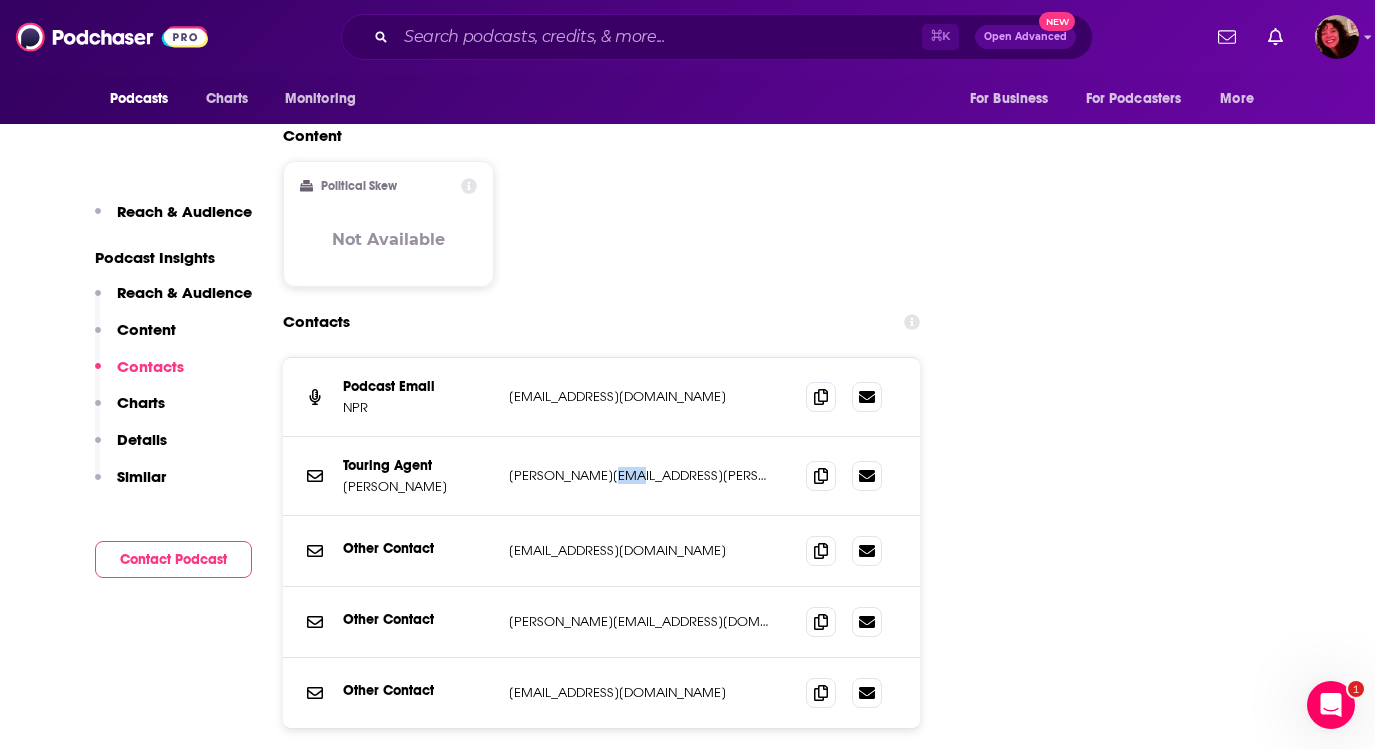 click on "[PERSON_NAME][EMAIL_ADDRESS][PERSON_NAME][DOMAIN_NAME]" at bounding box center [641, 475] 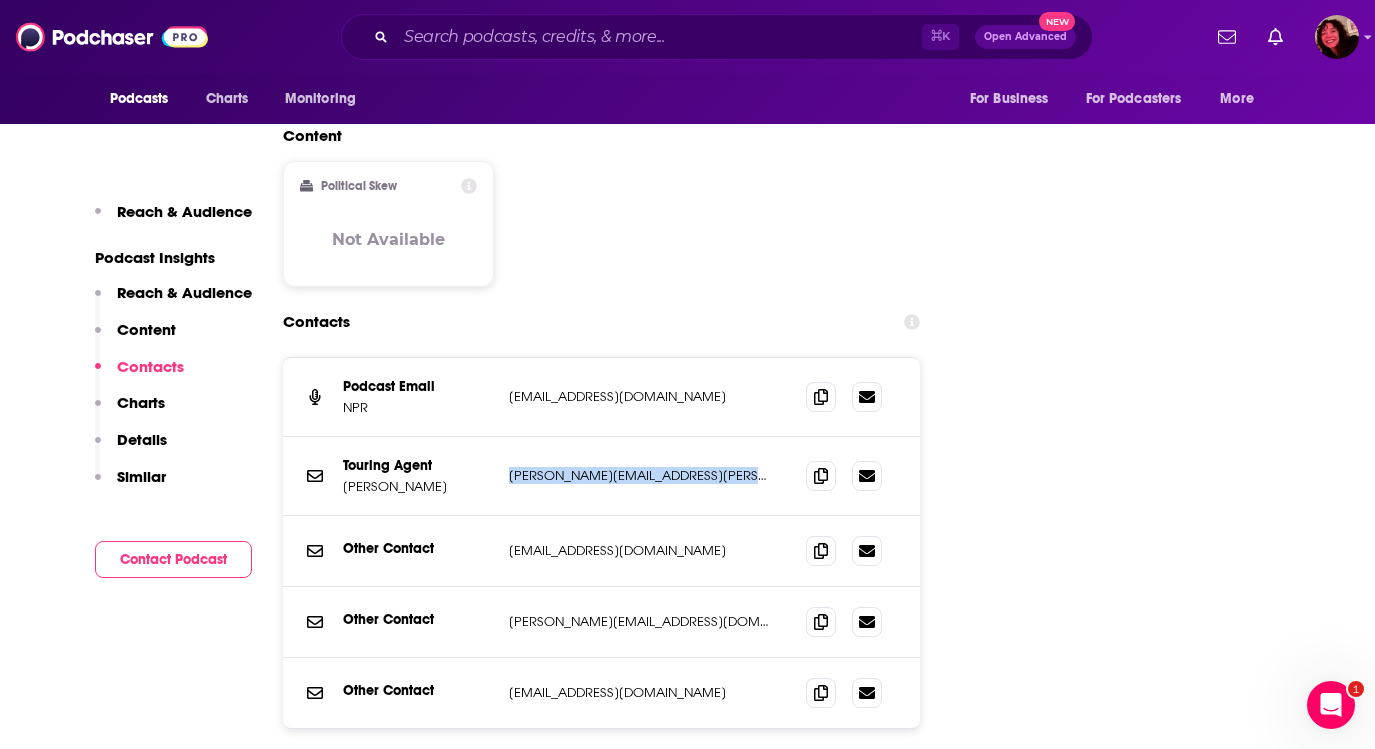 click on "[PERSON_NAME][EMAIL_ADDRESS][PERSON_NAME][DOMAIN_NAME]" at bounding box center (641, 475) 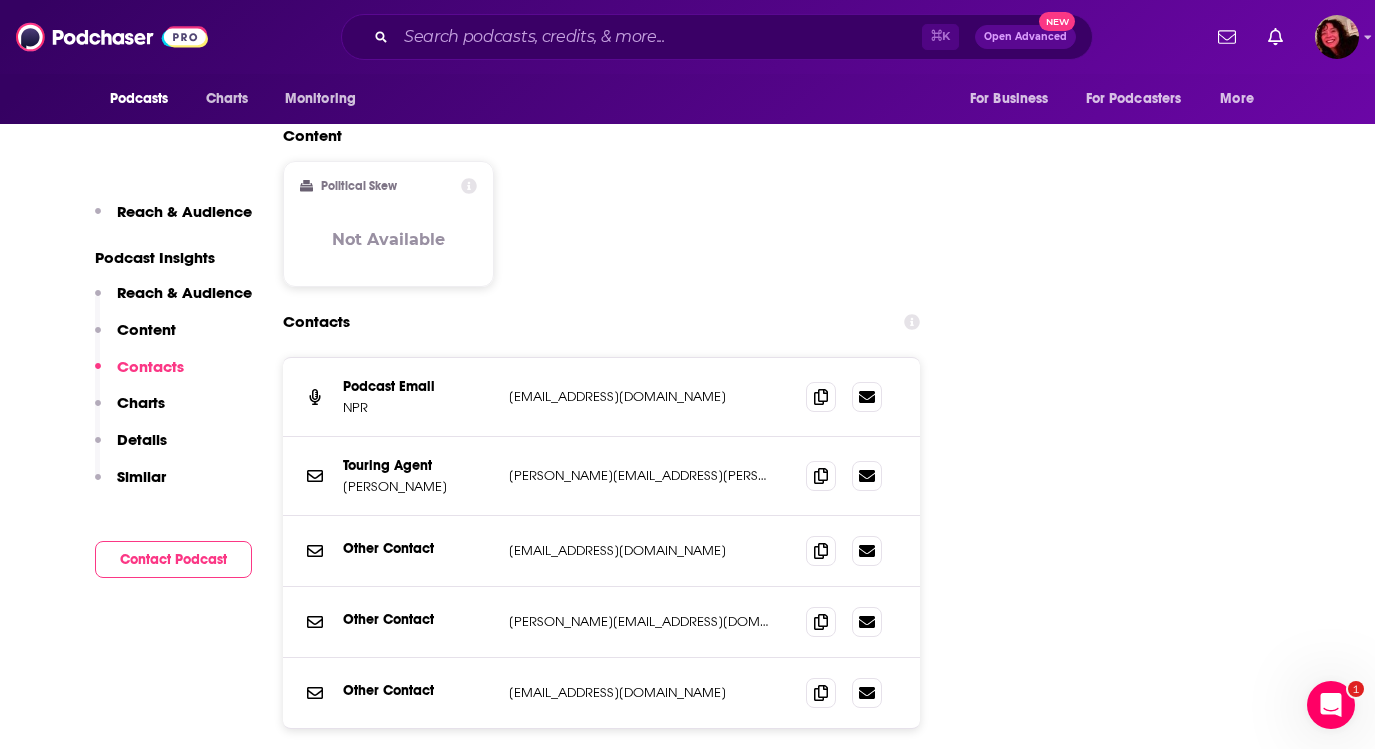 click on "[PERSON_NAME][EMAIL_ADDRESS][DOMAIN_NAME]" at bounding box center [641, 621] 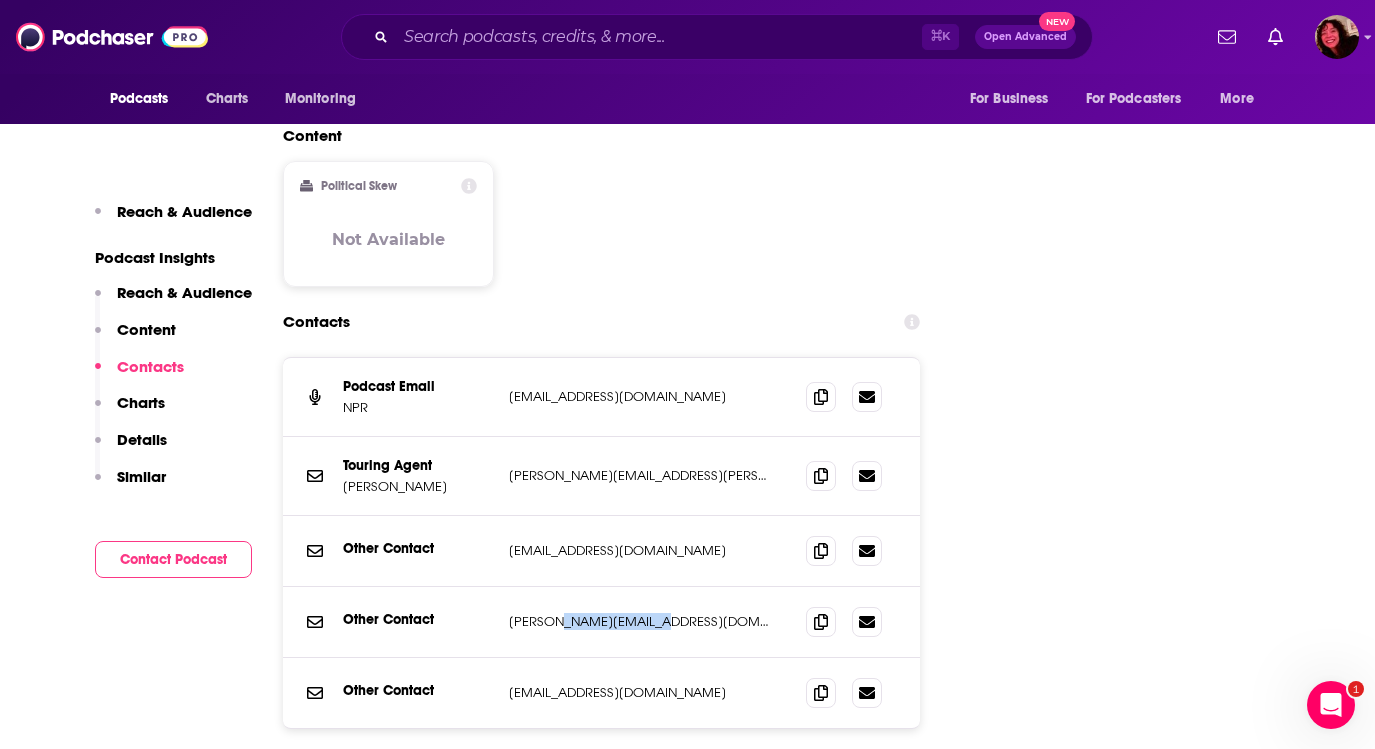click on "[PERSON_NAME][EMAIL_ADDRESS][DOMAIN_NAME]" at bounding box center [641, 621] 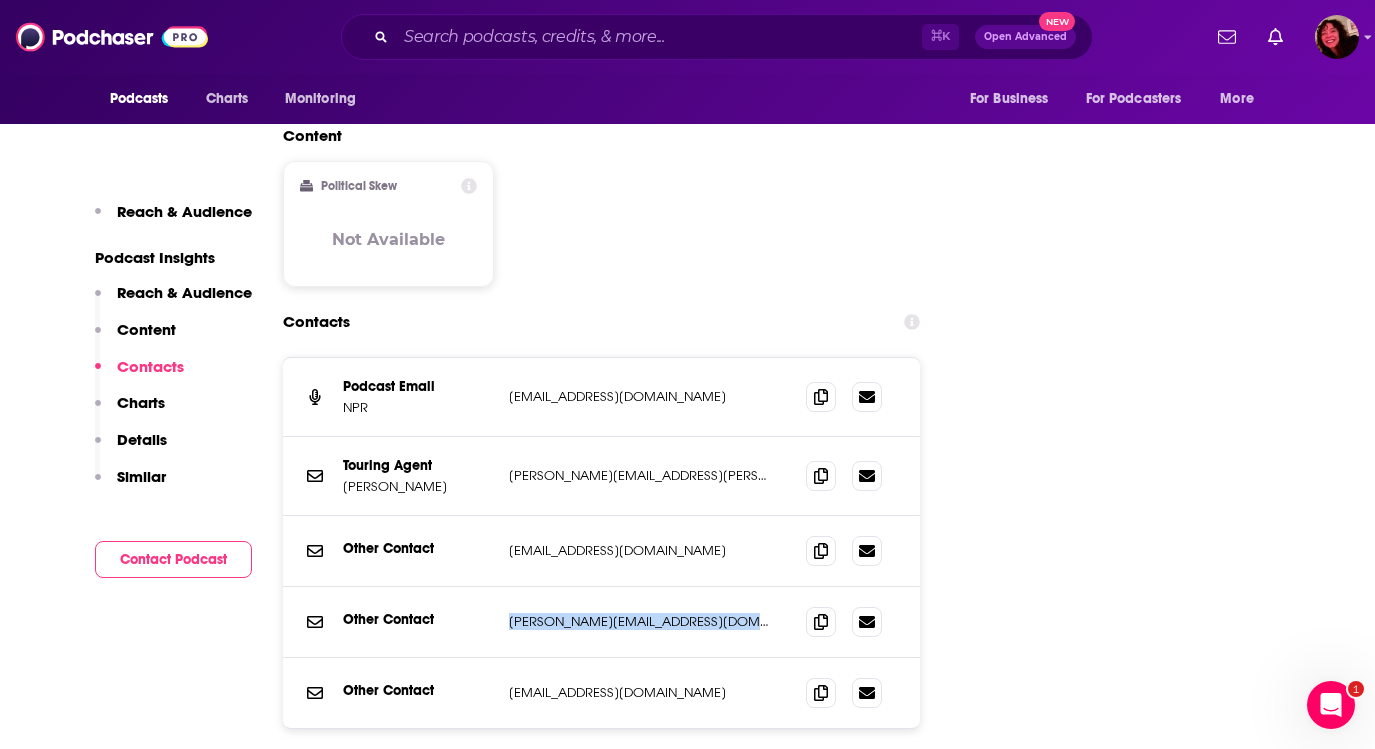 click on "[PERSON_NAME][EMAIL_ADDRESS][DOMAIN_NAME]" at bounding box center [641, 621] 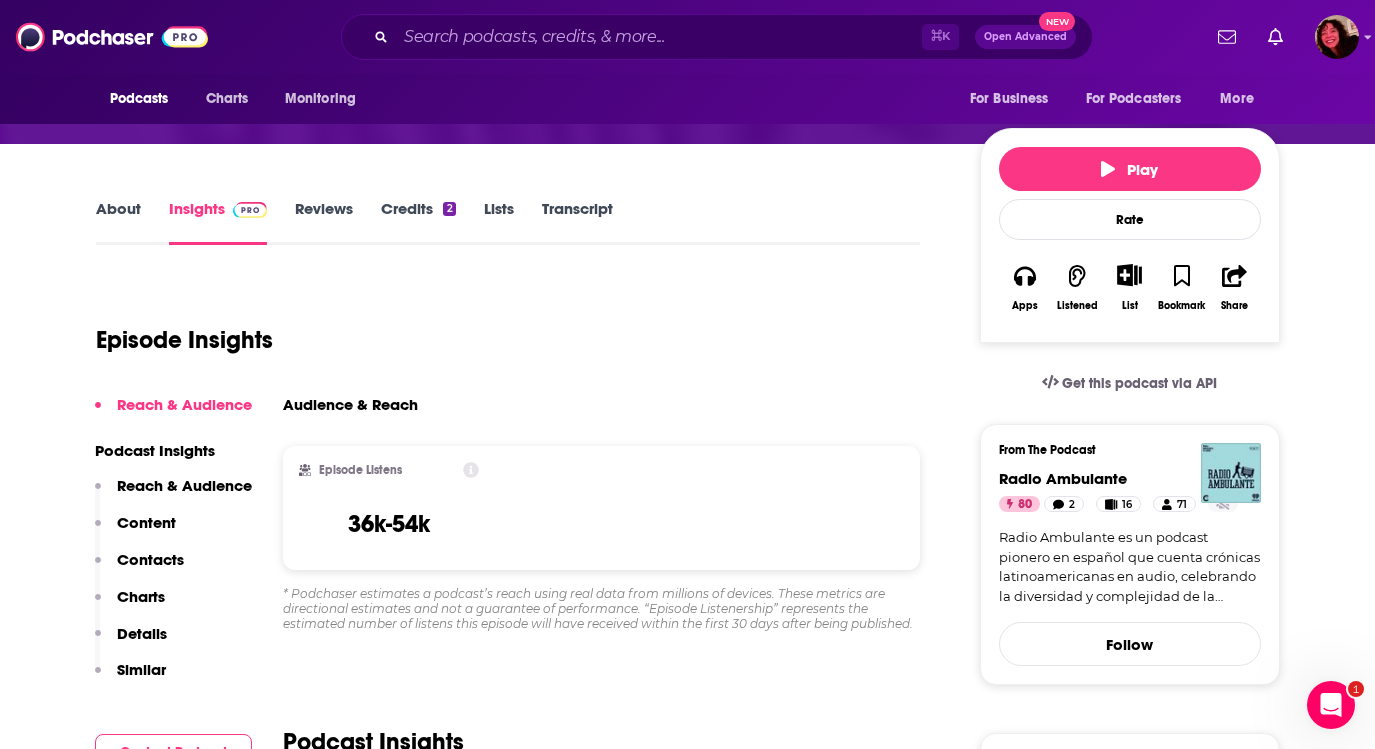 scroll, scrollTop: 0, scrollLeft: 0, axis: both 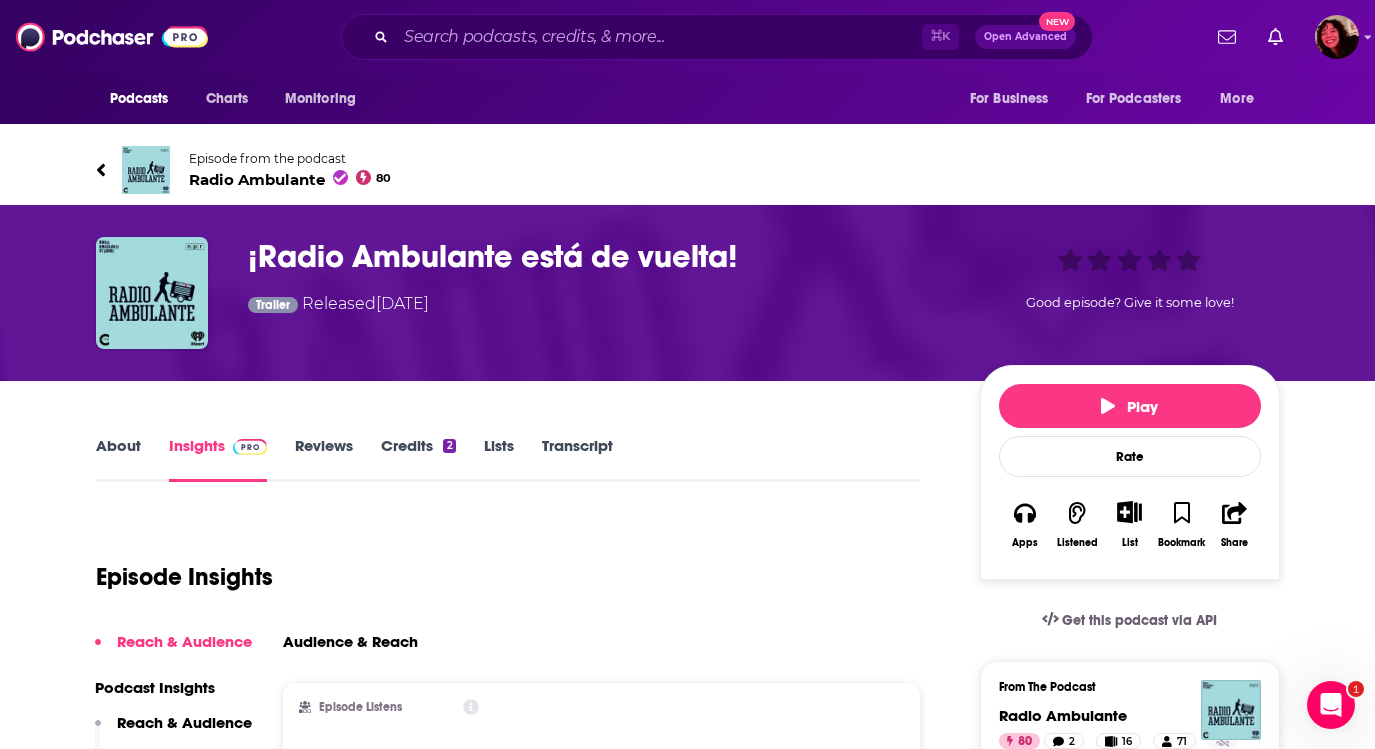 click on "About" at bounding box center [118, 459] 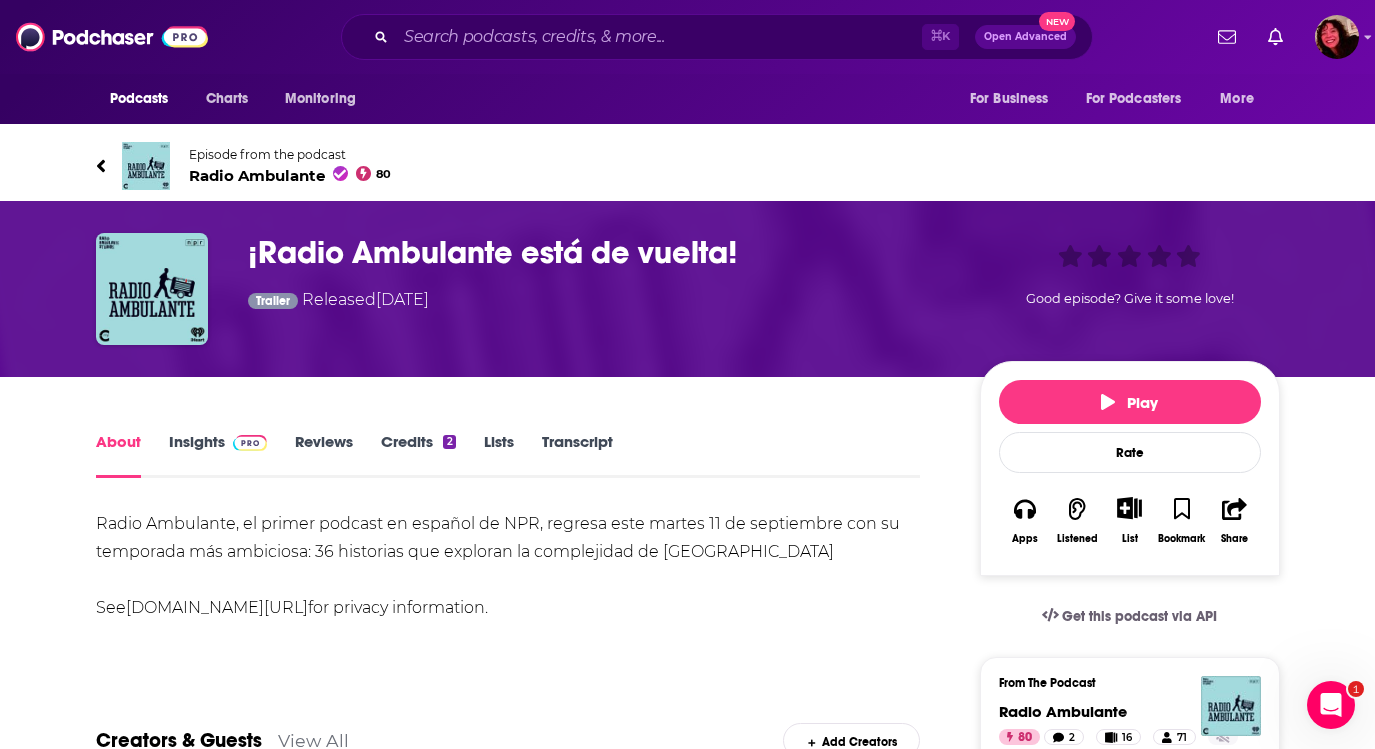 scroll, scrollTop: 0, scrollLeft: 0, axis: both 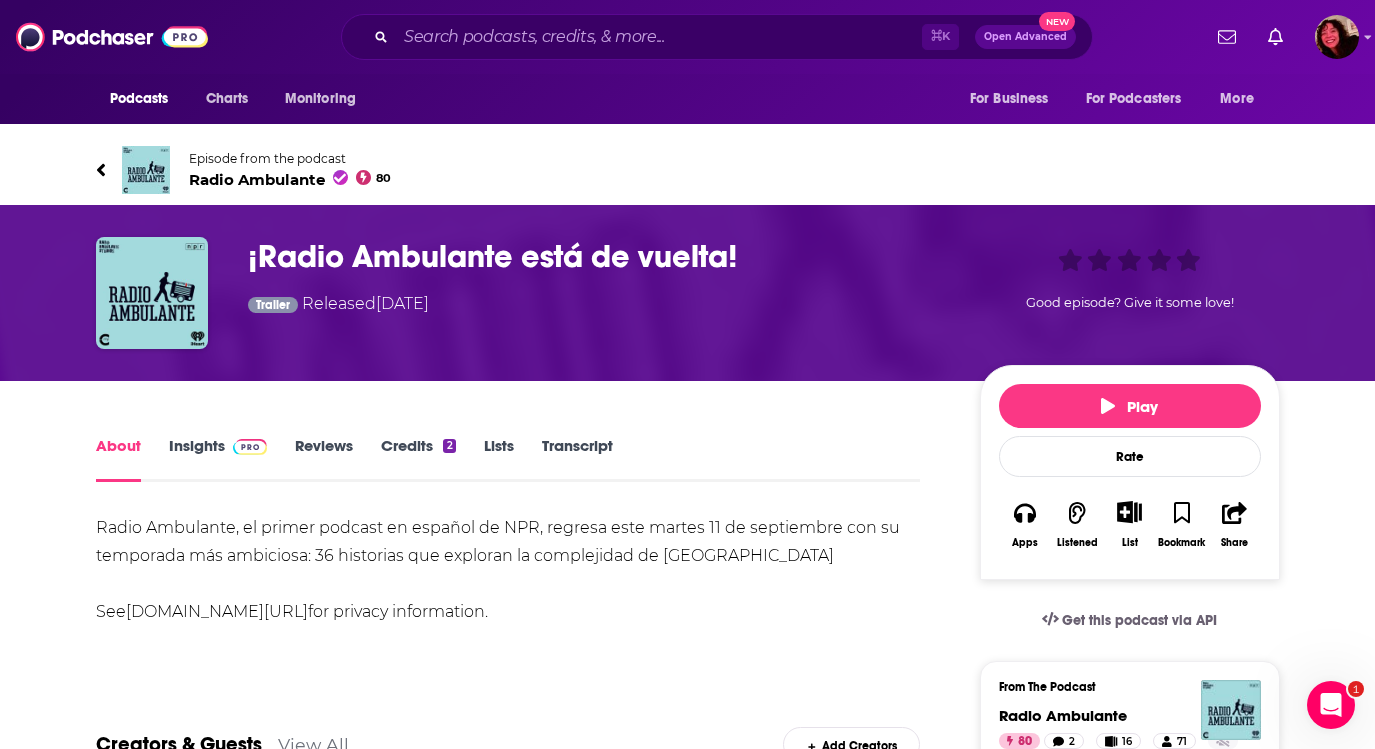 click on "Insights" at bounding box center [218, 459] 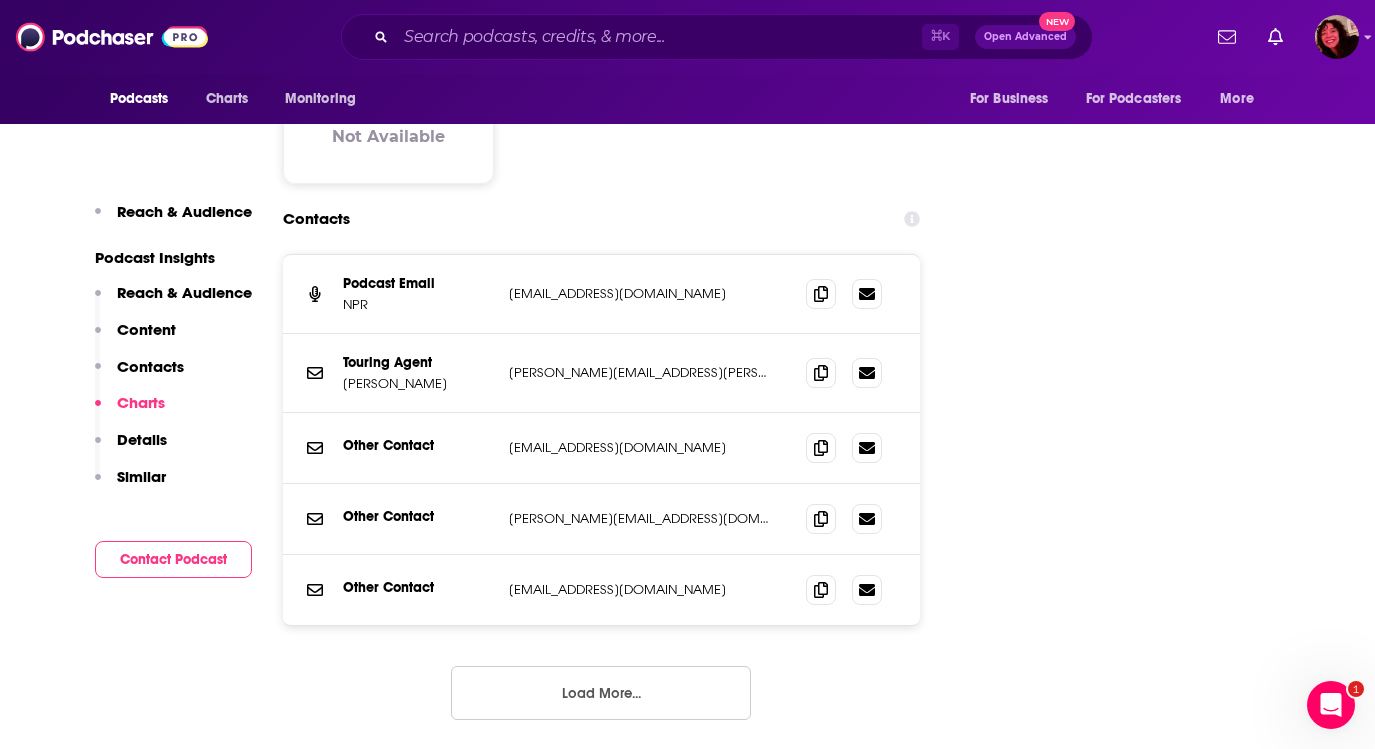 scroll, scrollTop: 2028, scrollLeft: 0, axis: vertical 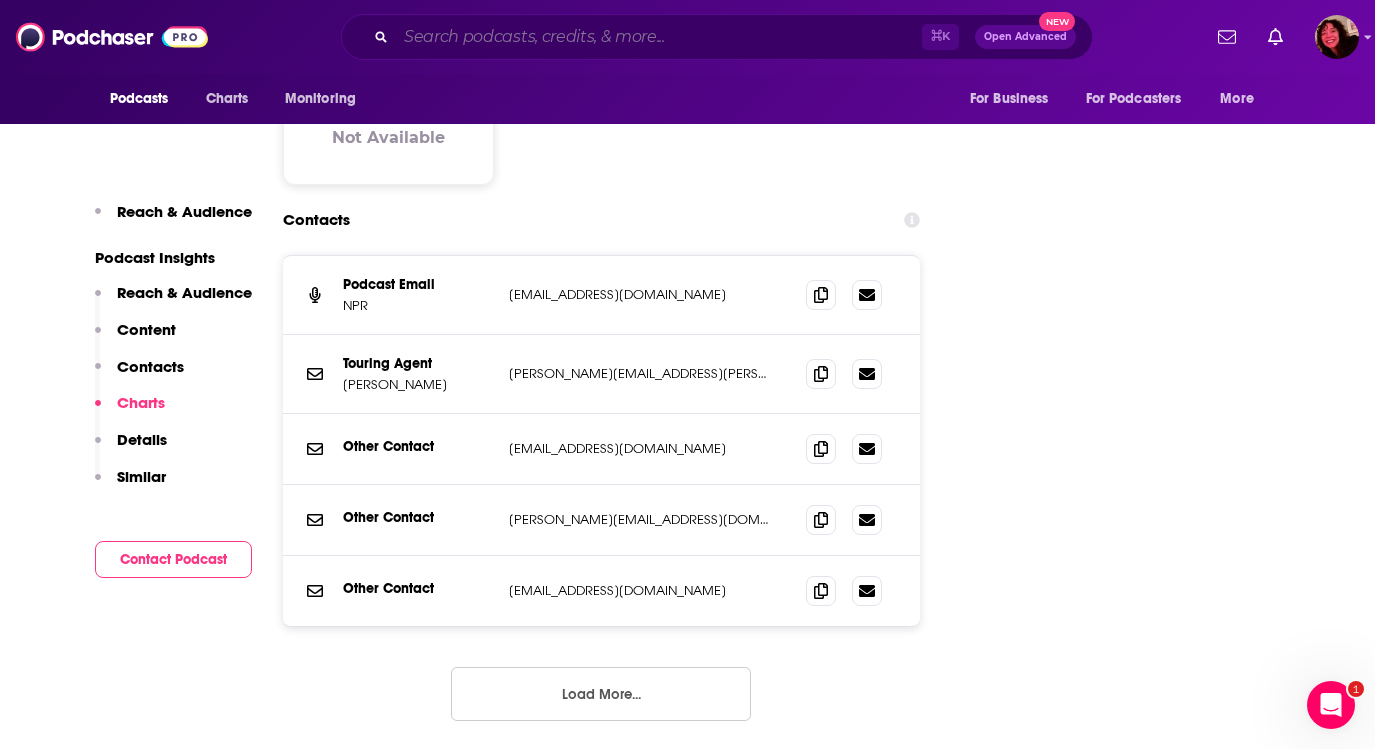 click at bounding box center (659, 37) 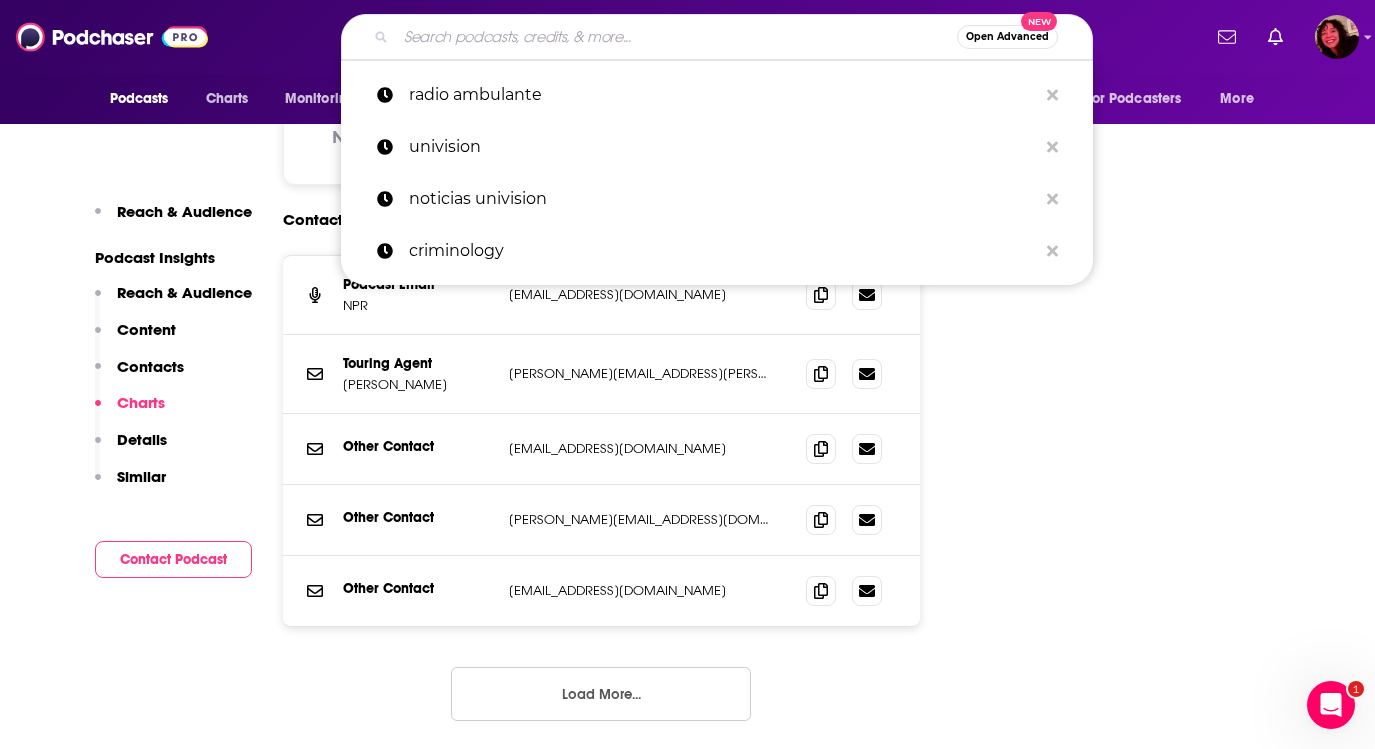 paste on "[URL][DOMAIN_NAME]" 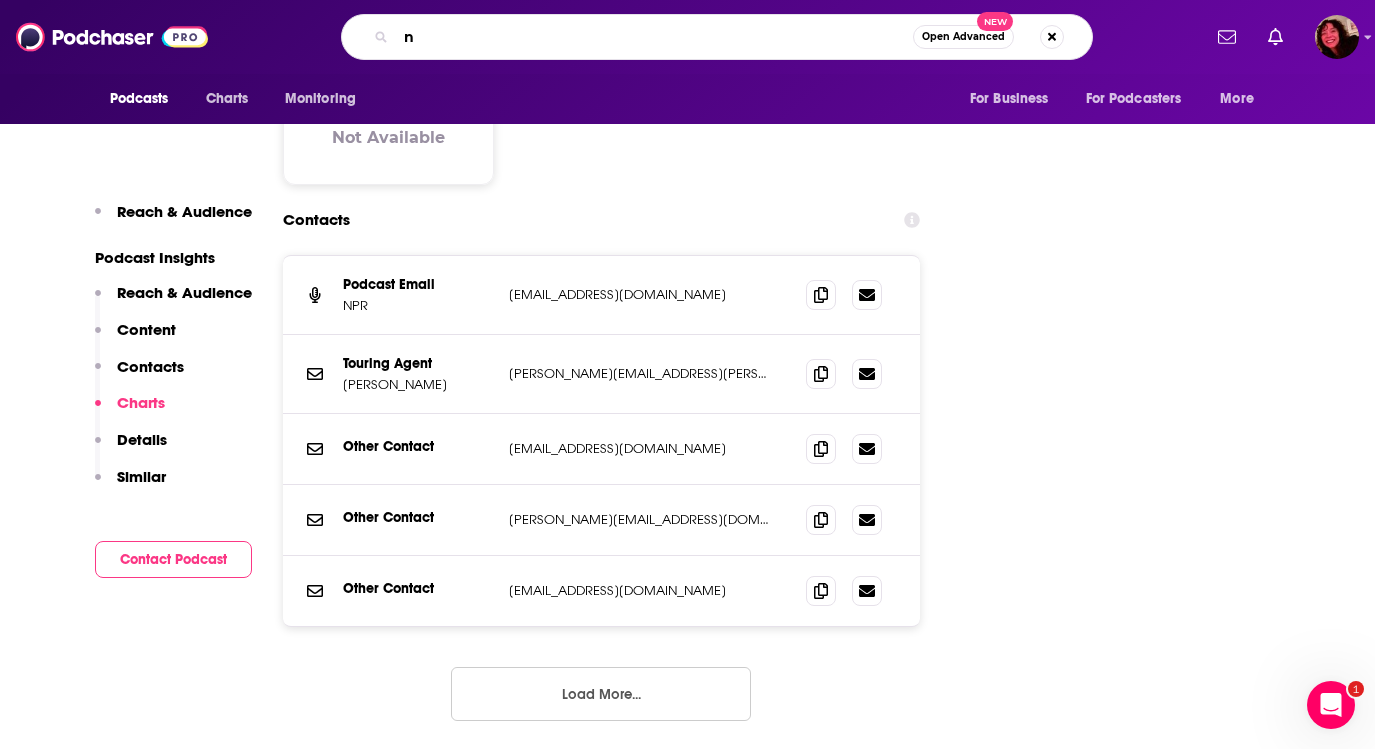 scroll, scrollTop: 0, scrollLeft: 0, axis: both 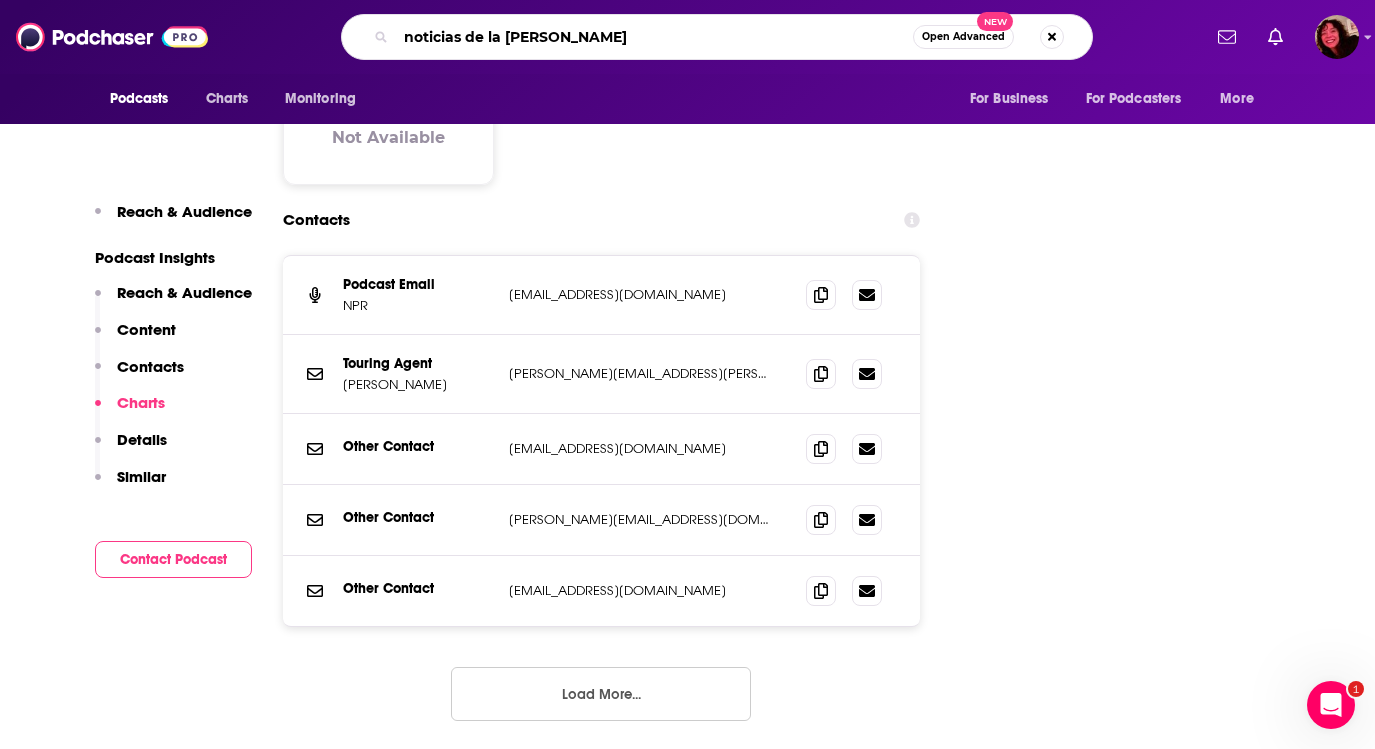 type on "noticias de la manana" 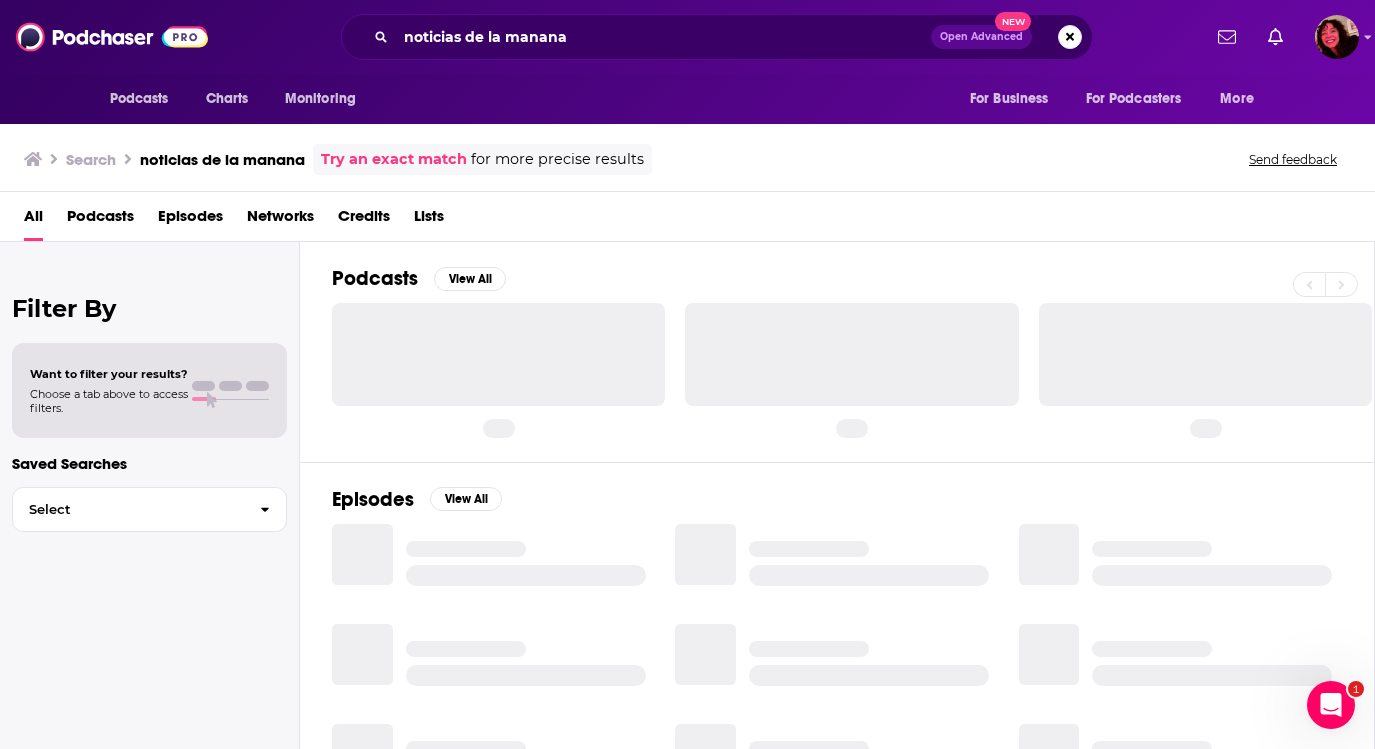 scroll, scrollTop: 0, scrollLeft: 0, axis: both 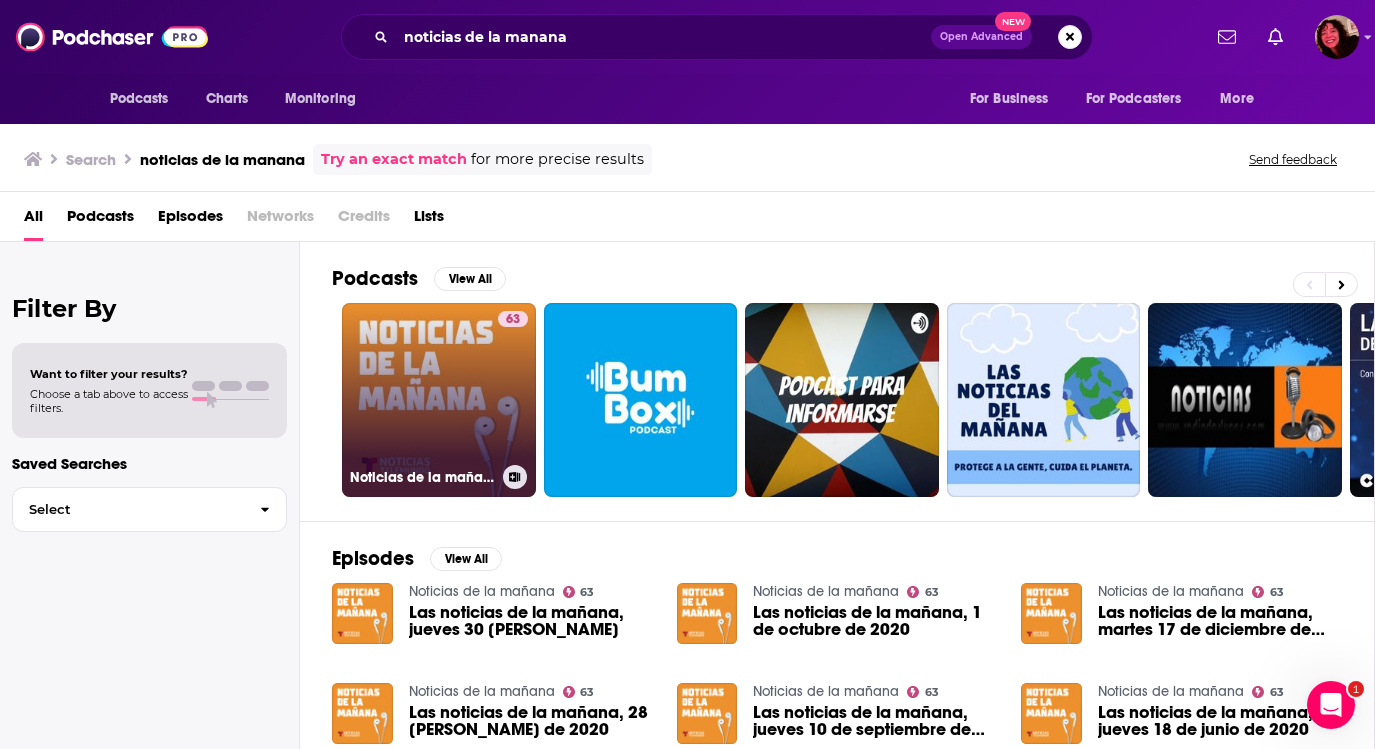 click on "63 Noticias de la mañana" at bounding box center [439, 400] 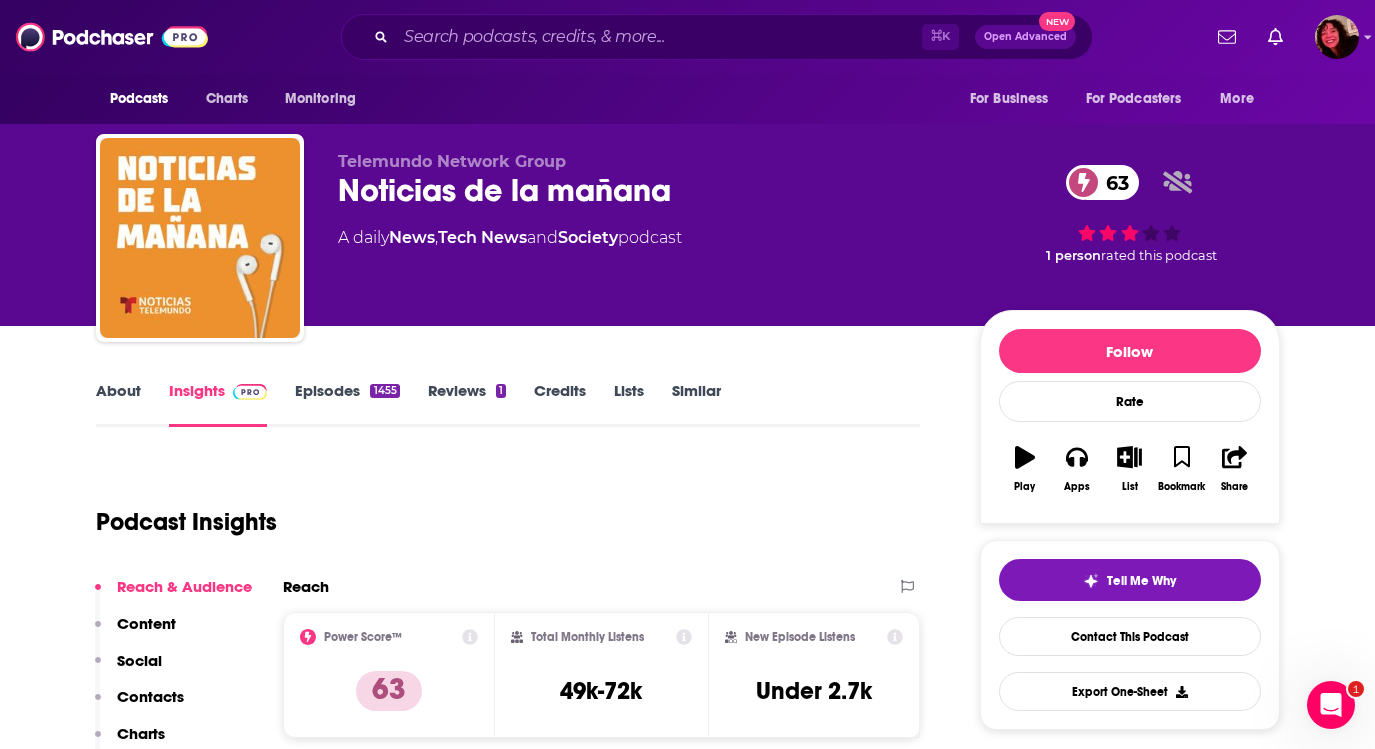 scroll, scrollTop: 70, scrollLeft: 0, axis: vertical 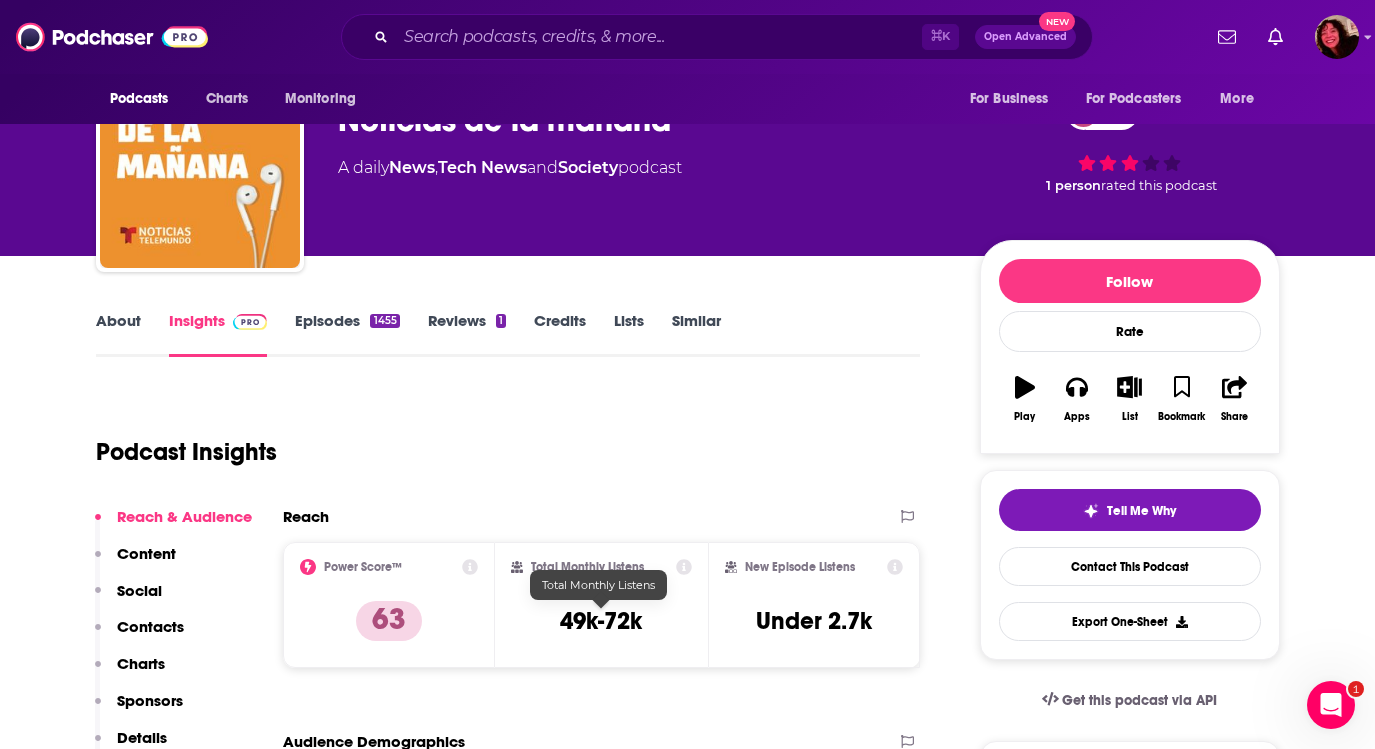 click on "49k-72k" at bounding box center [601, 621] 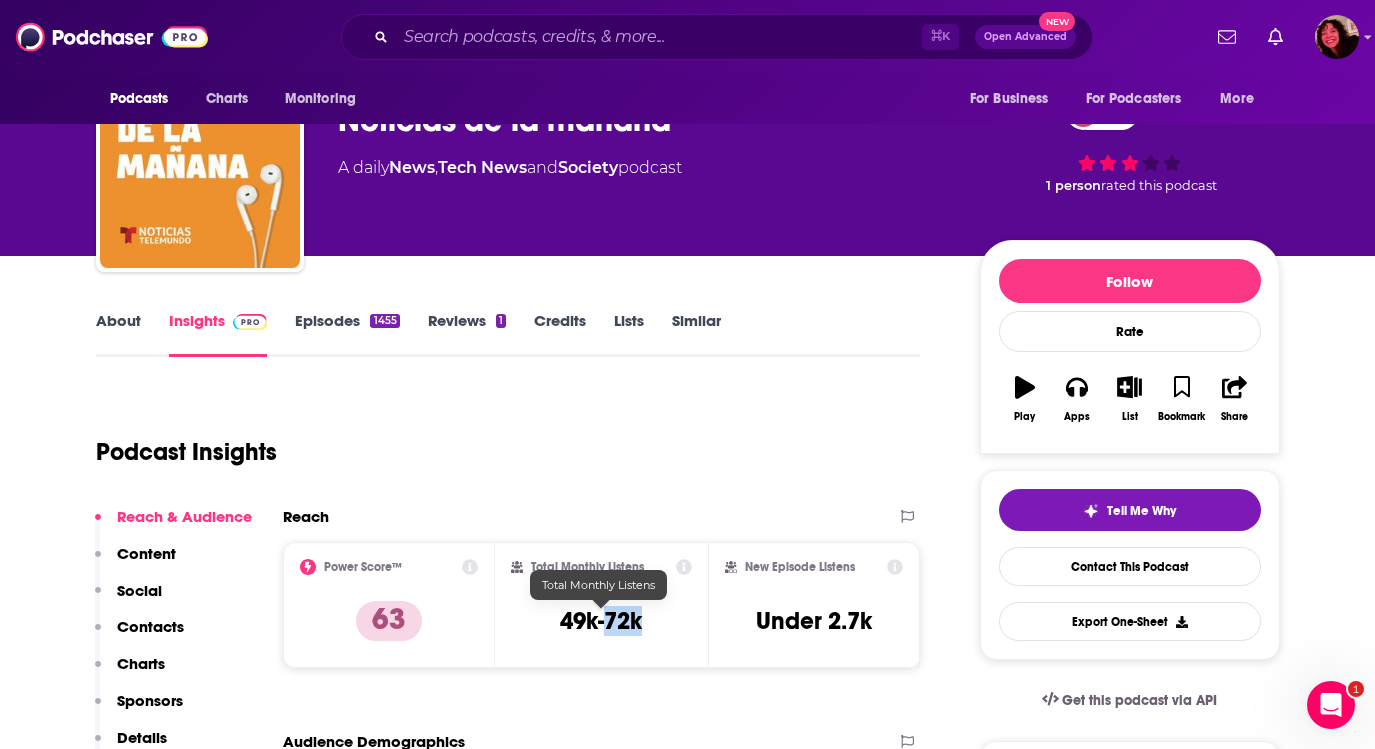 click on "49k-72k" at bounding box center [601, 621] 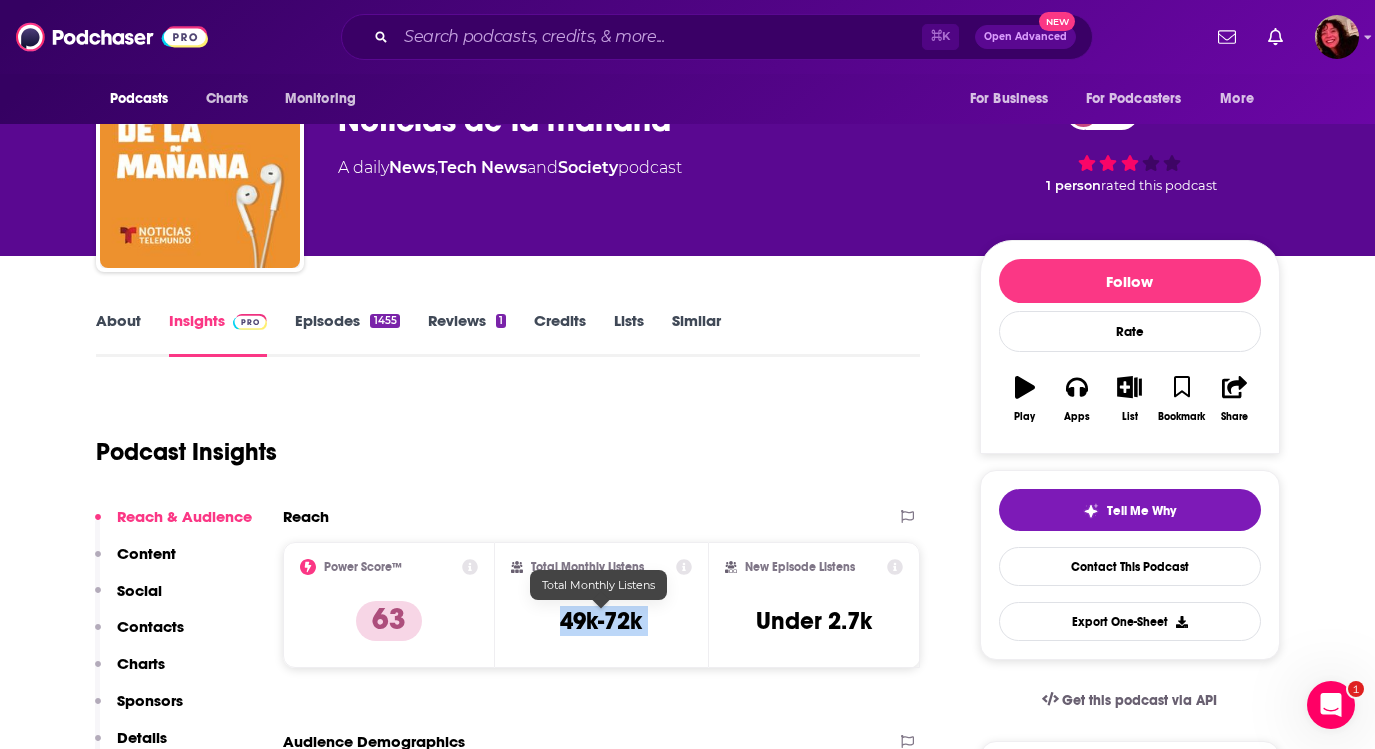 click on "49k-72k" at bounding box center (601, 621) 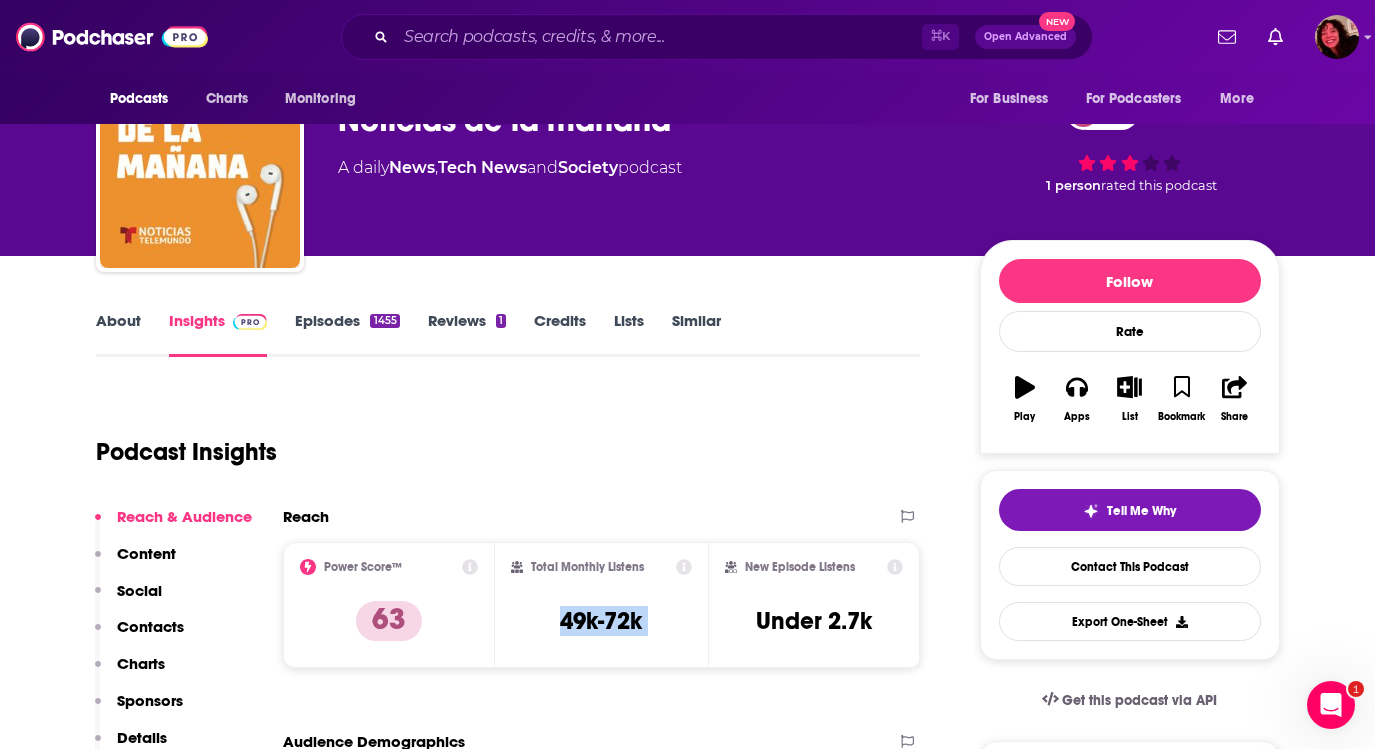 click on "About" at bounding box center (118, 334) 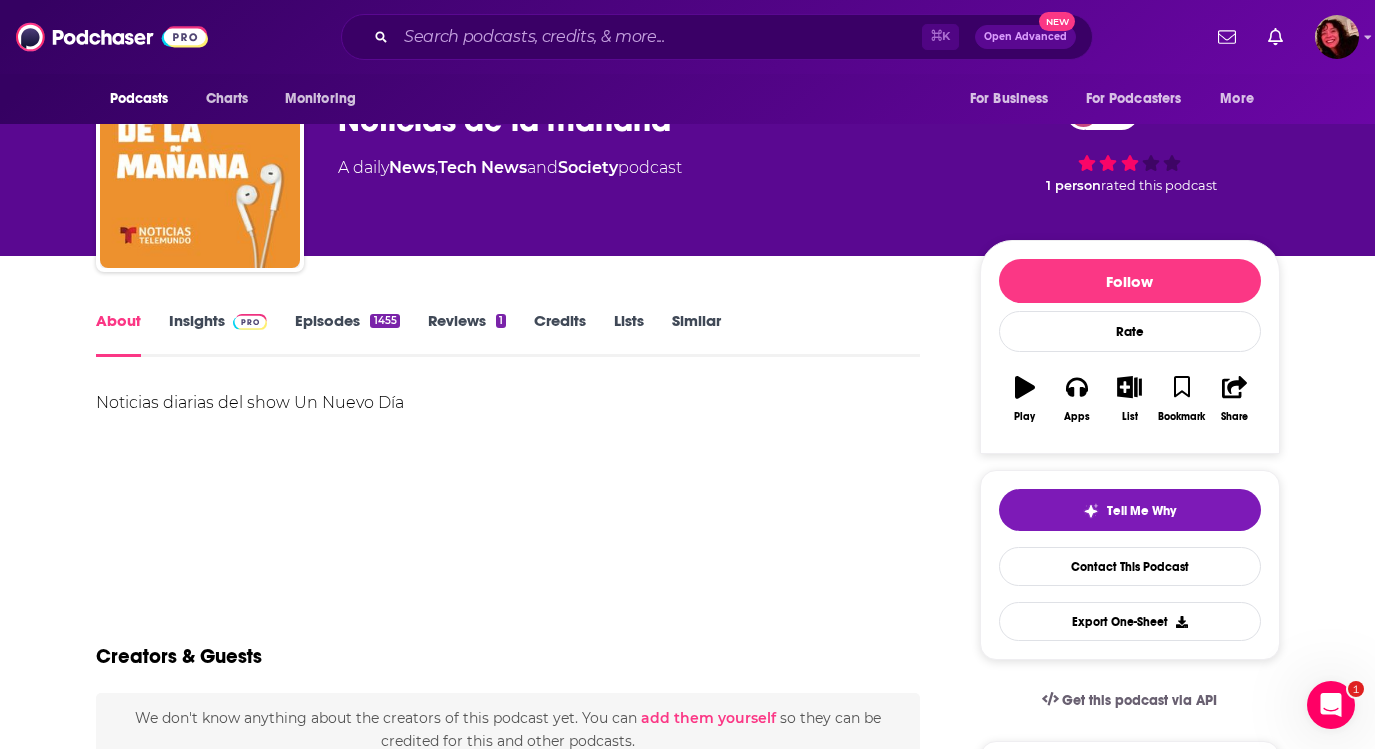 scroll, scrollTop: 0, scrollLeft: 0, axis: both 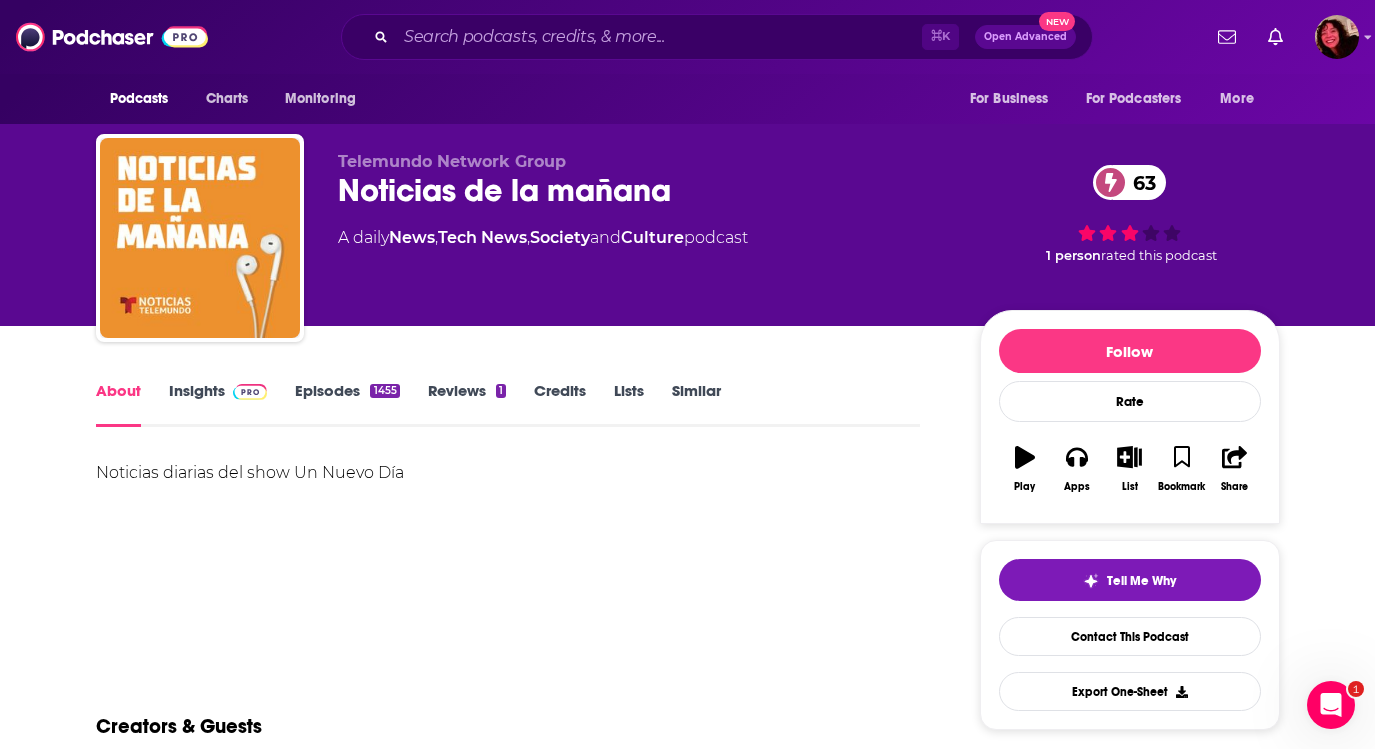 click on "Noticias diarias del show Un Nuevo Día" at bounding box center (508, 473) 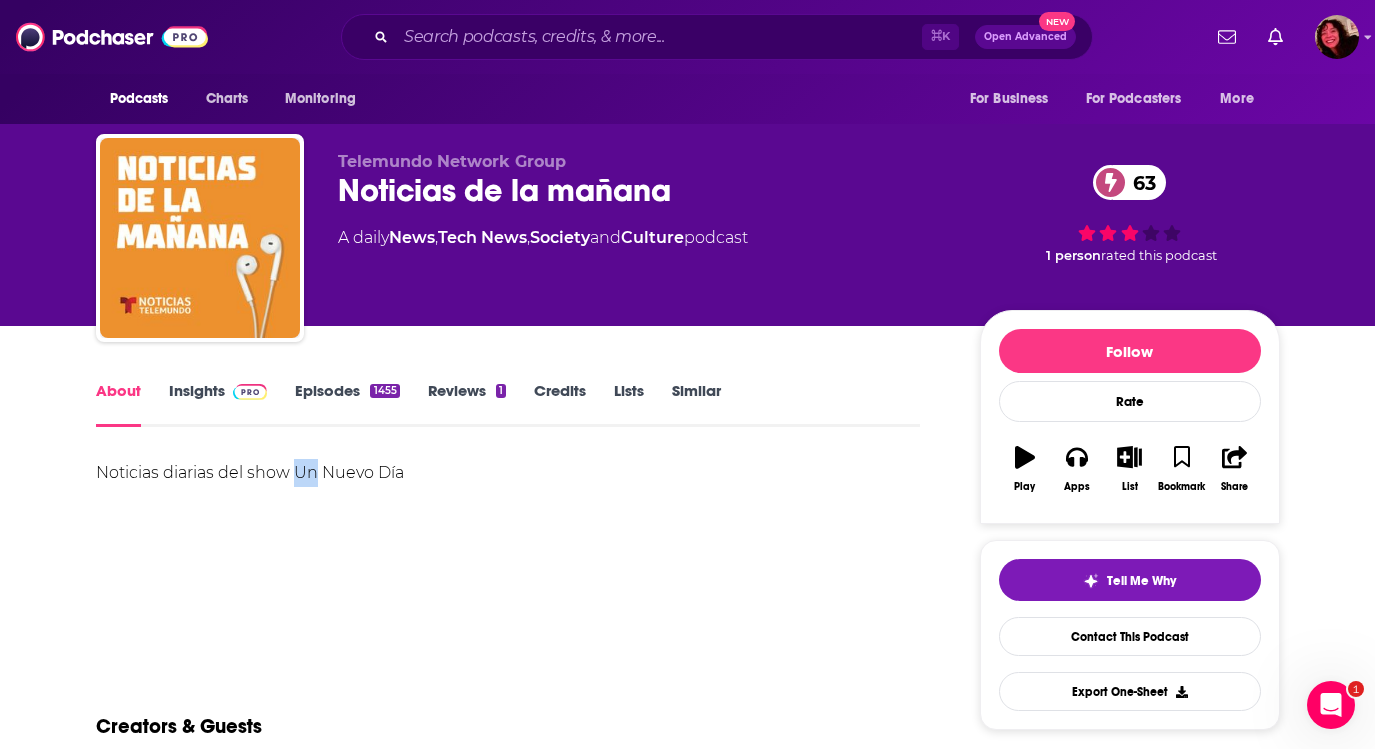 click on "Noticias diarias del show Un Nuevo Día" at bounding box center [508, 473] 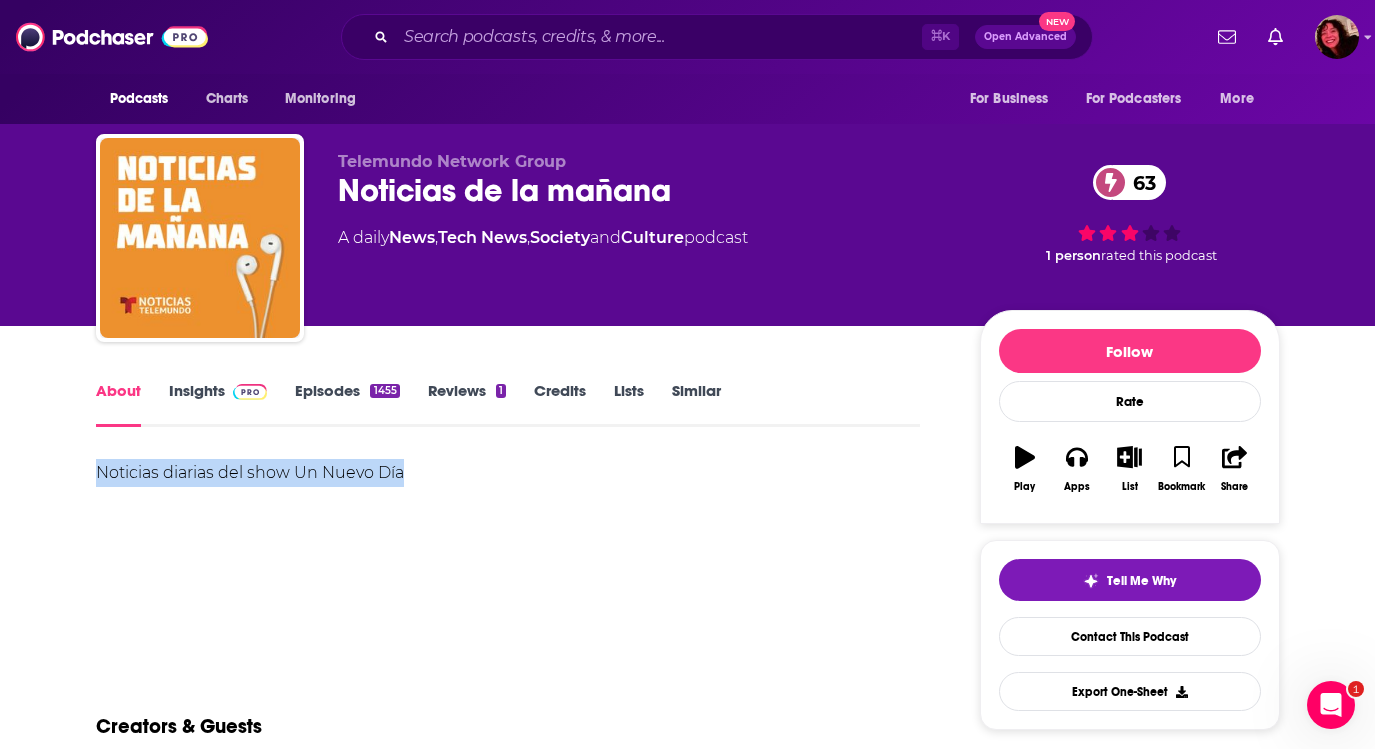 click on "Noticias diarias del show Un Nuevo Día" at bounding box center (508, 473) 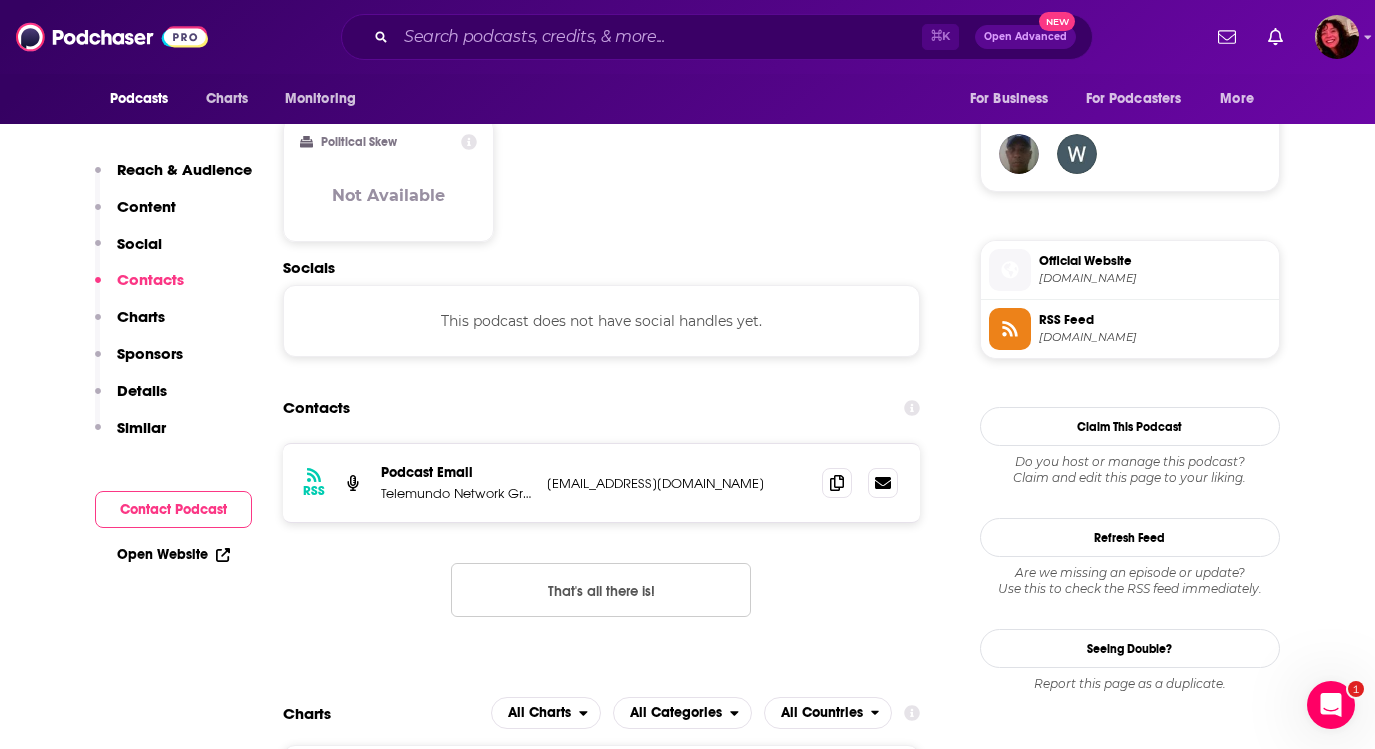 scroll, scrollTop: 1428, scrollLeft: 0, axis: vertical 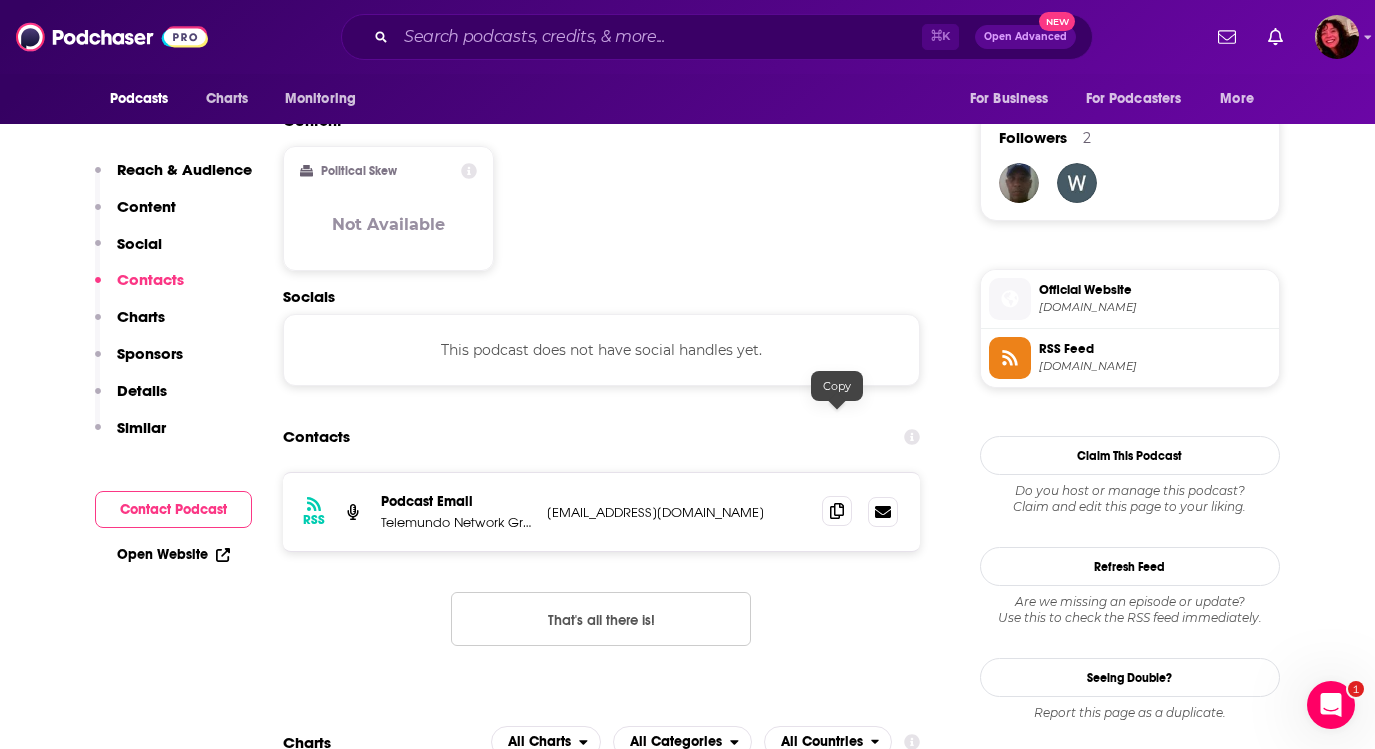 click at bounding box center (837, 511) 